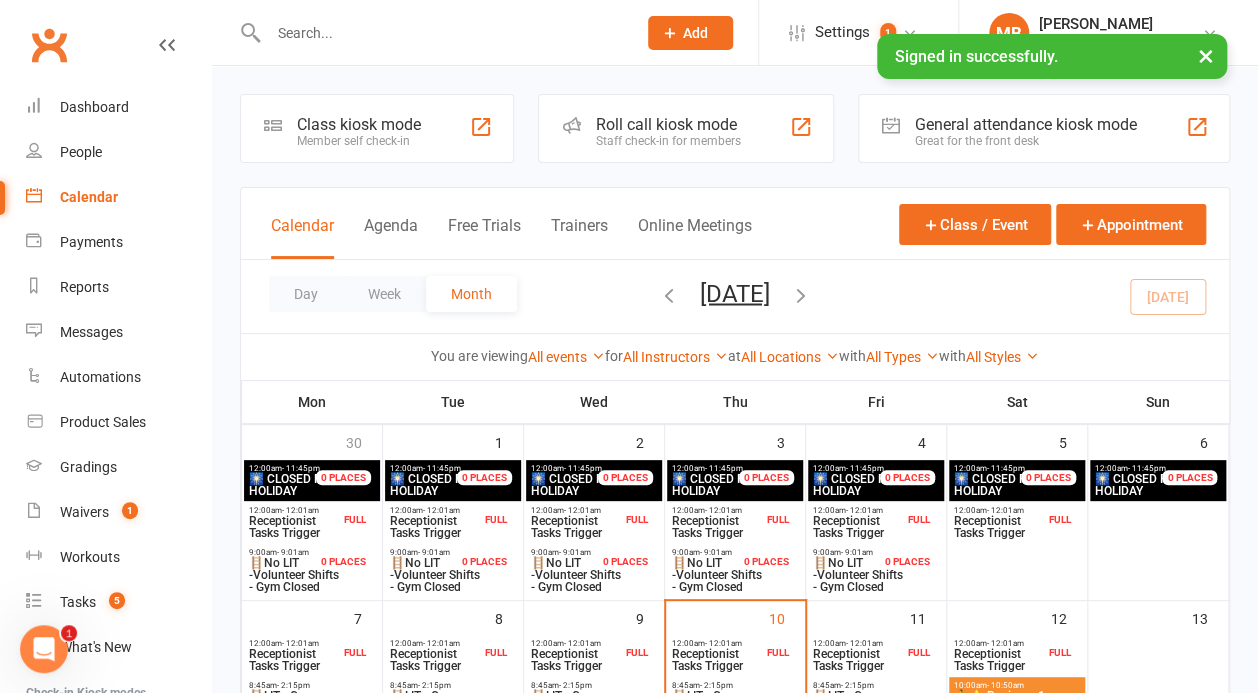 scroll, scrollTop: 0, scrollLeft: 0, axis: both 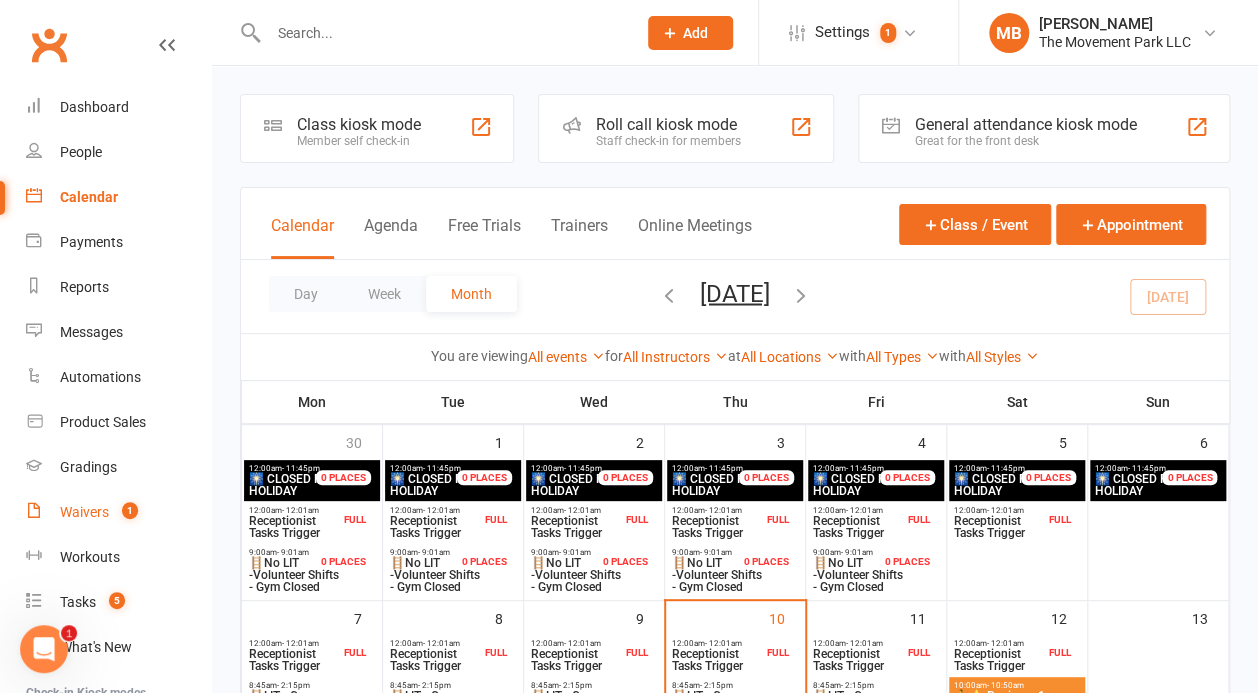 click on "Waivers   1" at bounding box center [118, 512] 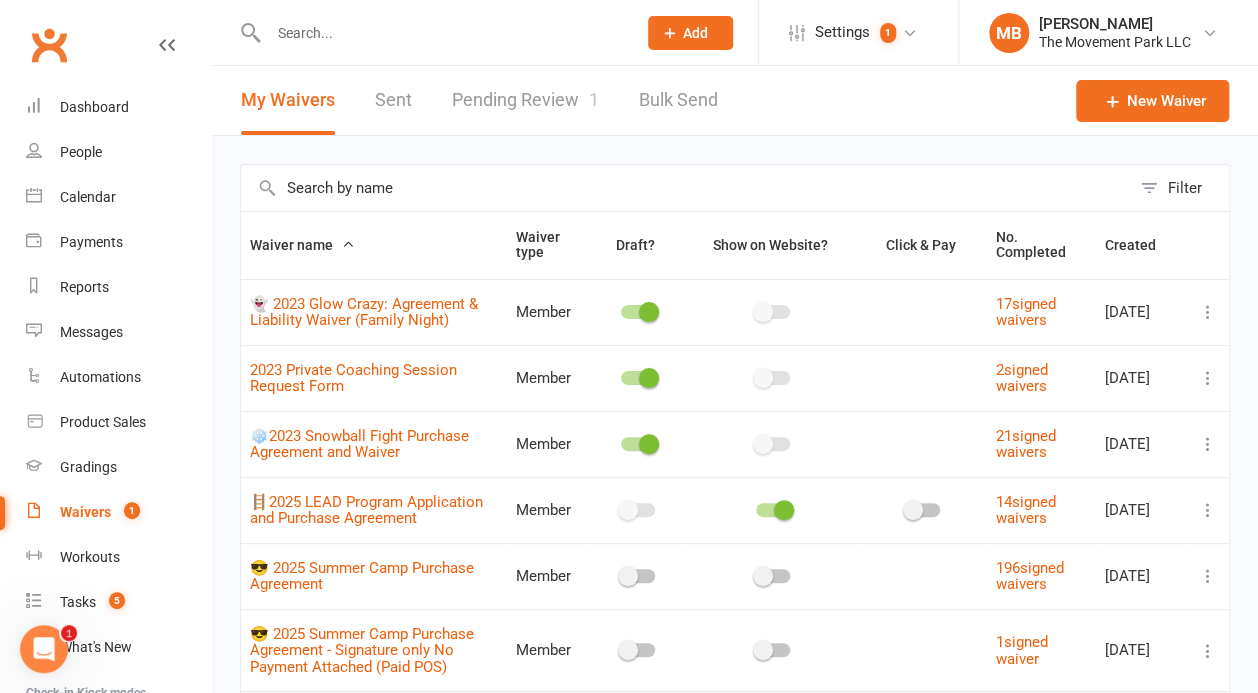 click on "Pending Review 1" at bounding box center [525, 100] 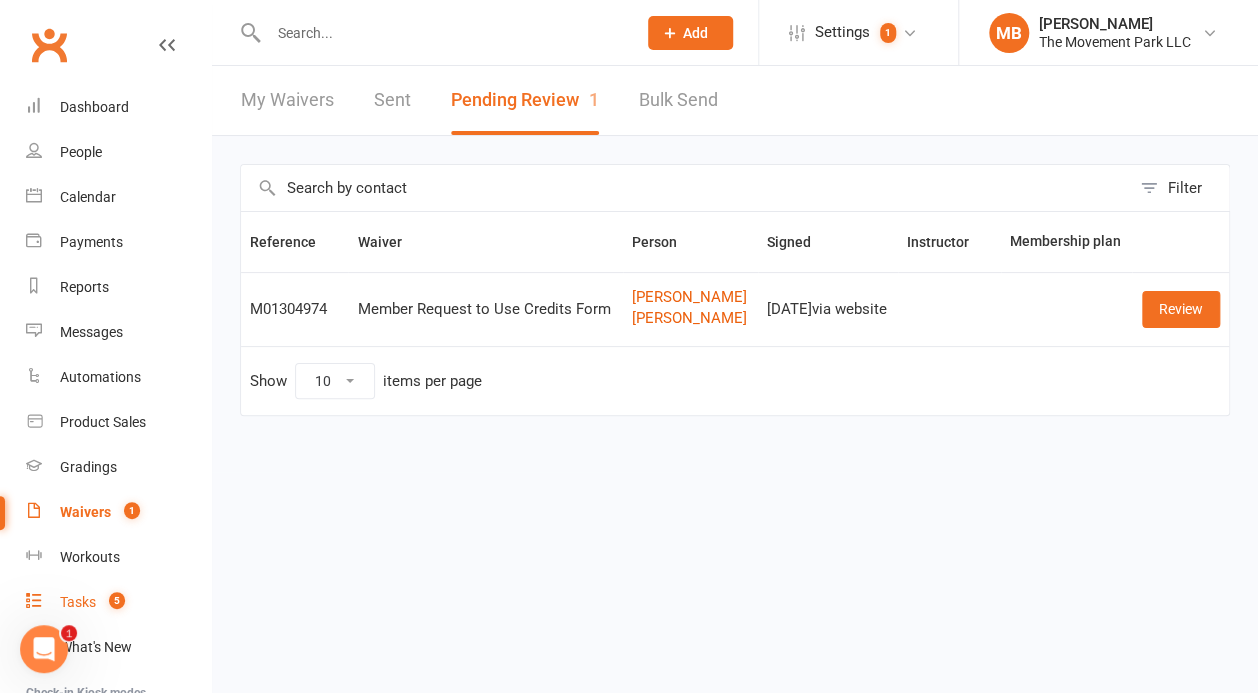 click on "Tasks   5" at bounding box center (118, 602) 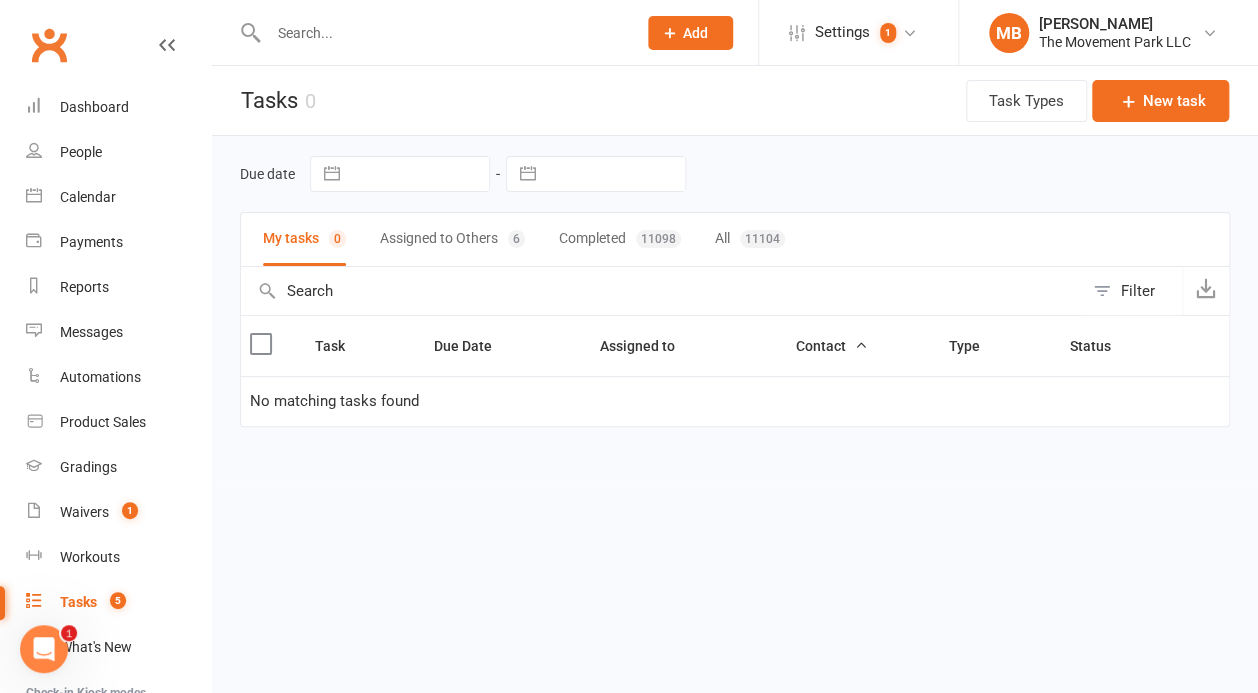 click on "Assigned to Others 6" at bounding box center (452, 239) 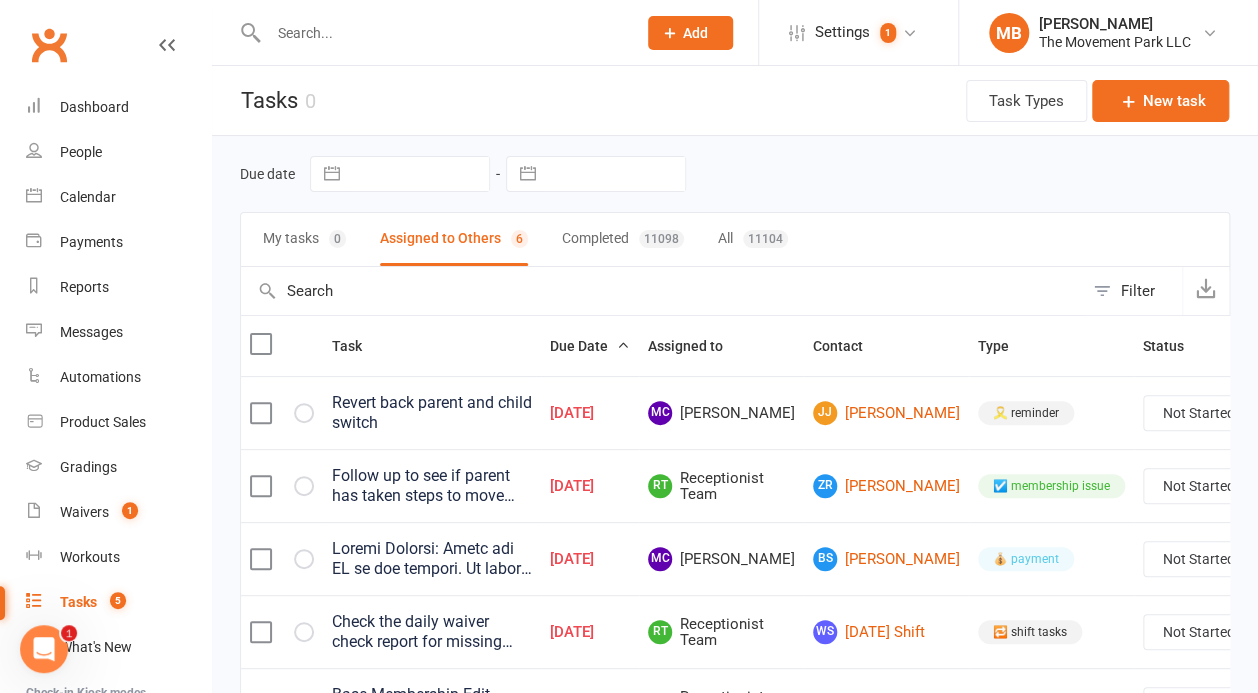 type 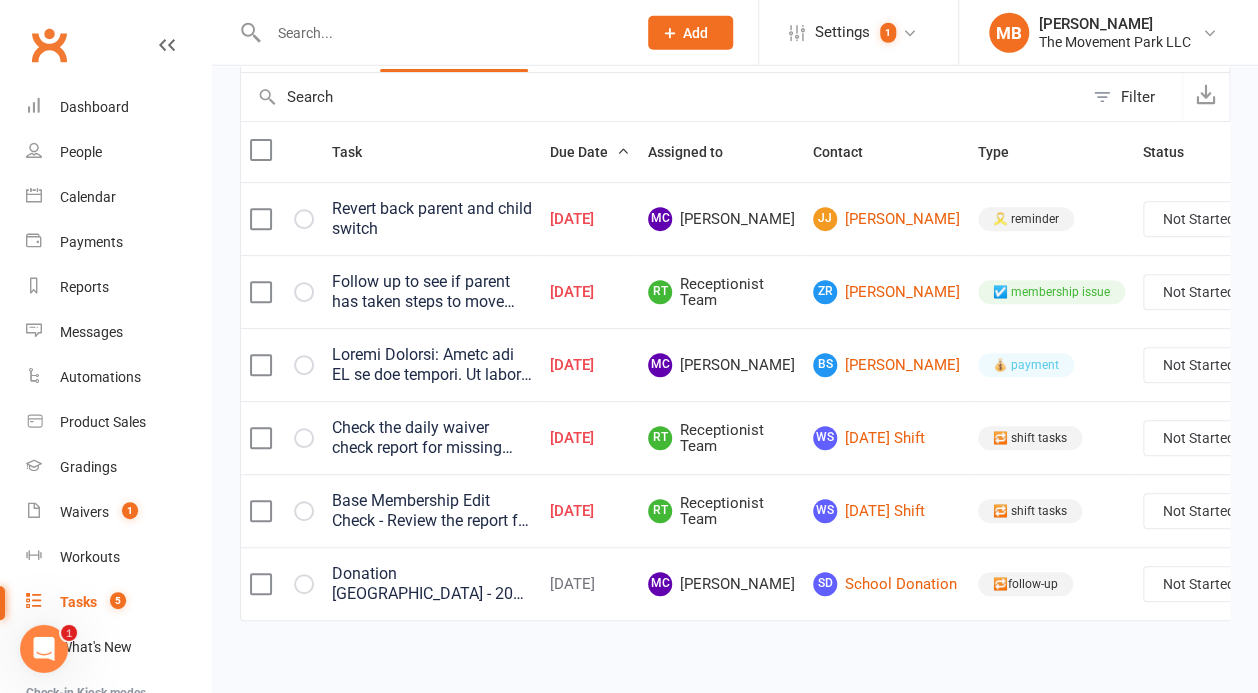 scroll, scrollTop: 203, scrollLeft: 0, axis: vertical 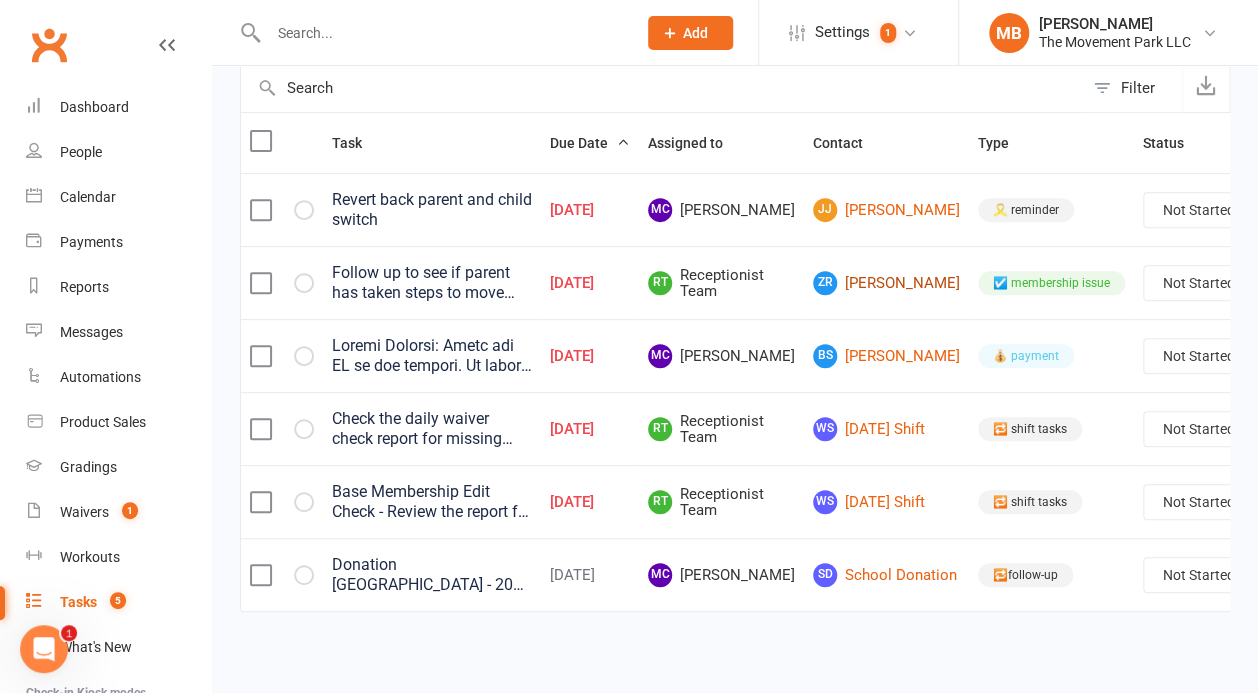 click on "ZR [PERSON_NAME]" at bounding box center [886, 283] 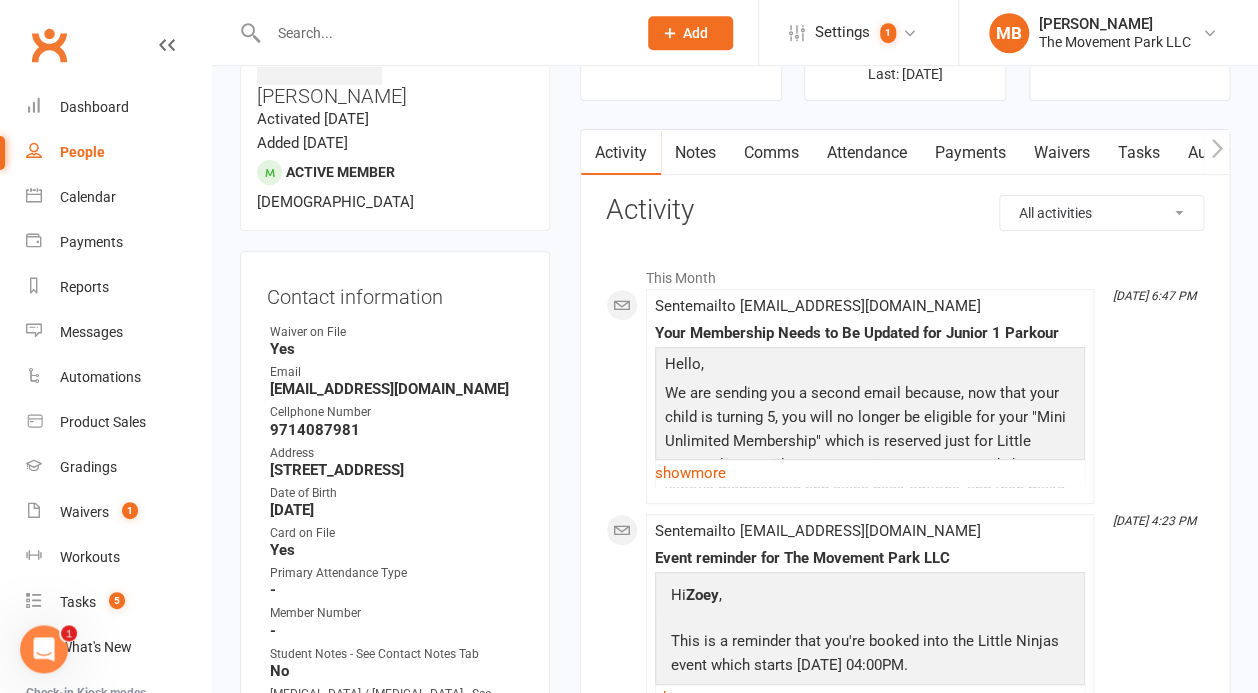 scroll, scrollTop: 158, scrollLeft: 0, axis: vertical 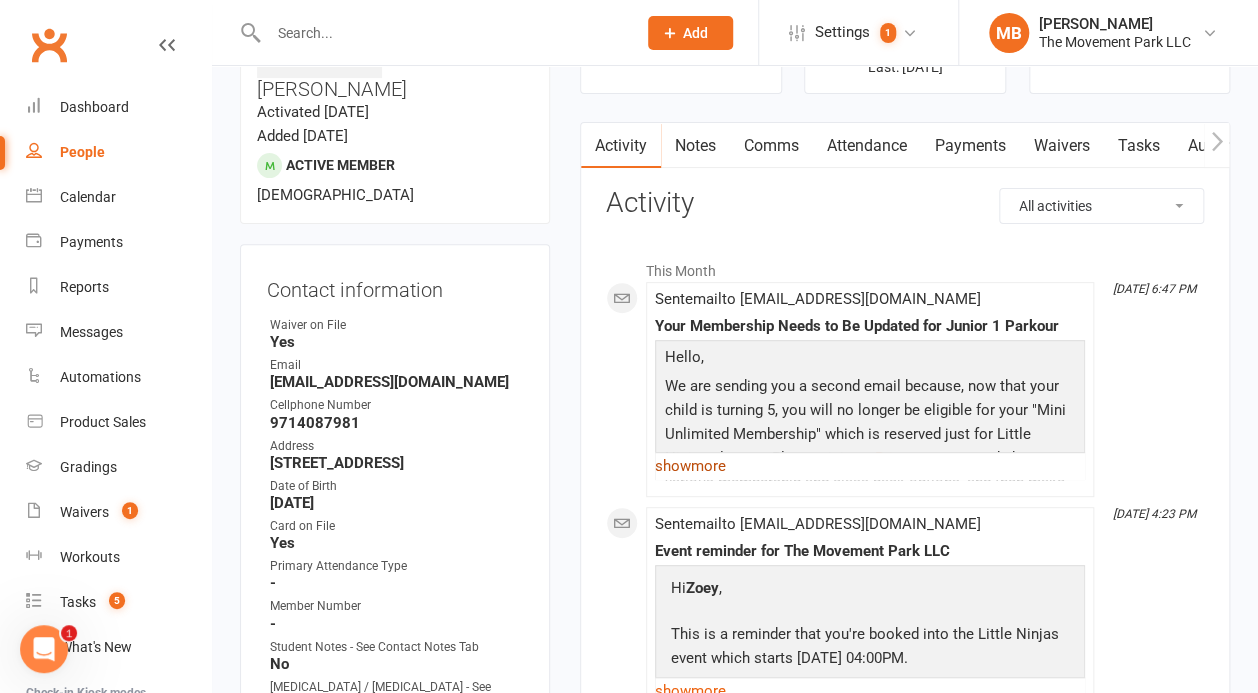 click on "show  more" at bounding box center (870, 466) 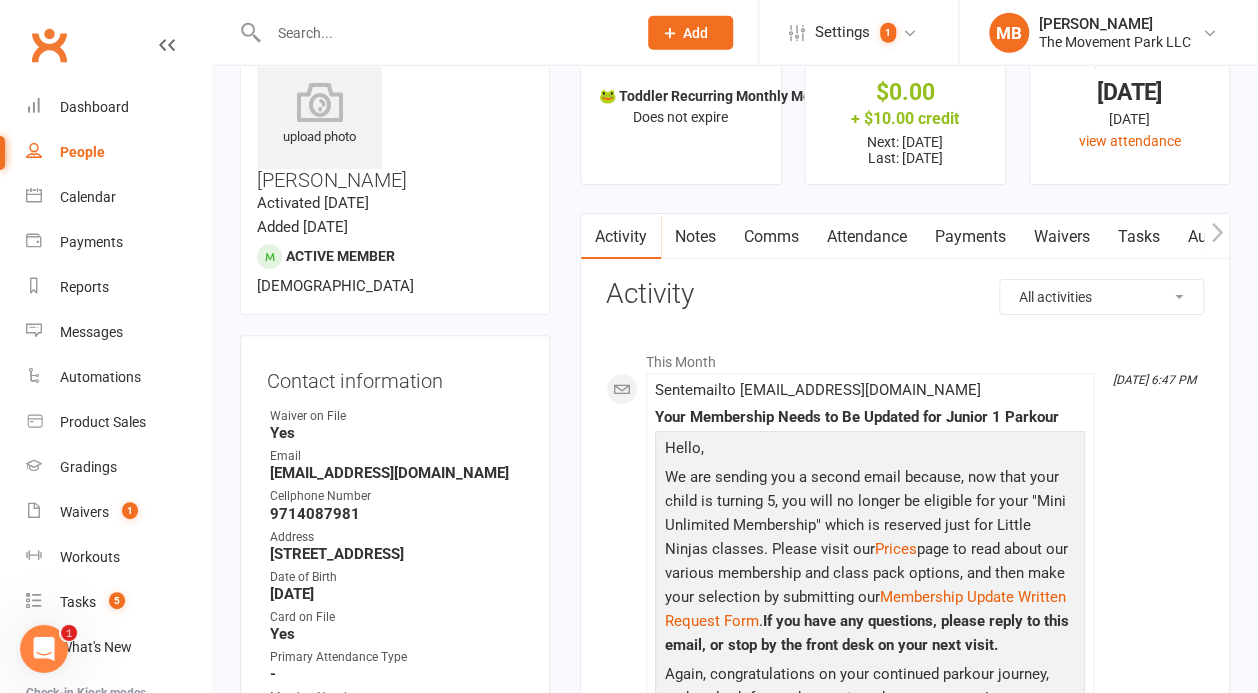scroll, scrollTop: 0, scrollLeft: 0, axis: both 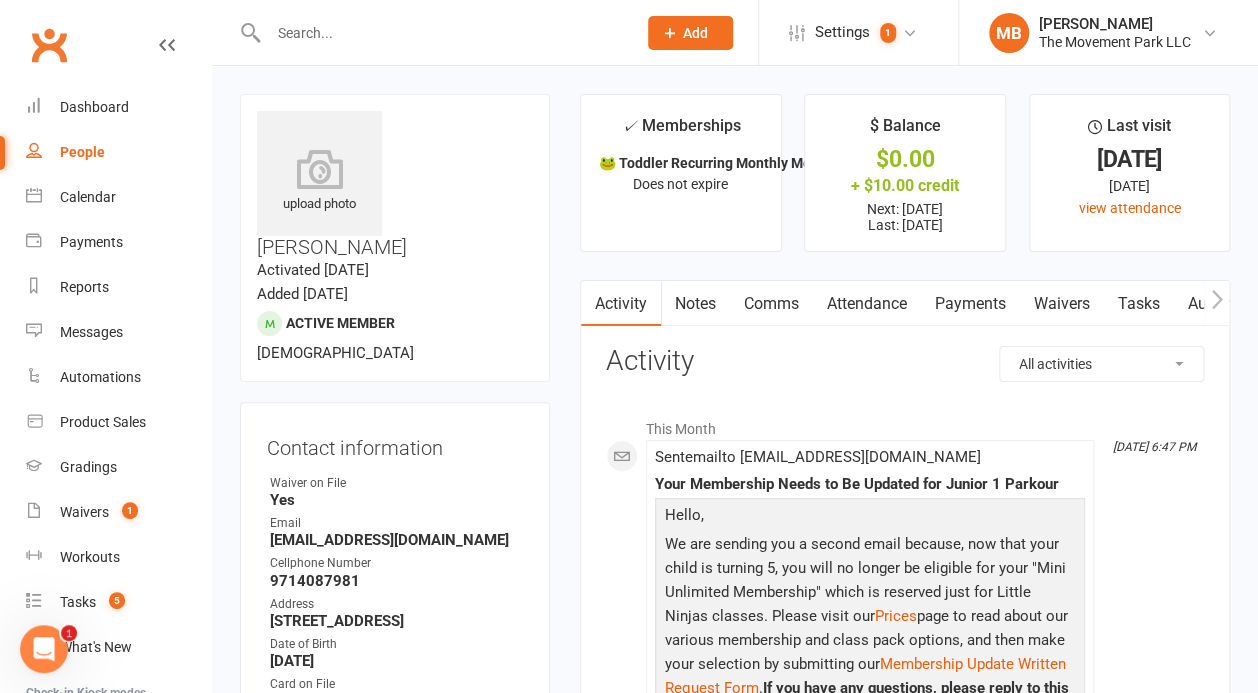 click on "Tasks" at bounding box center [1139, 304] 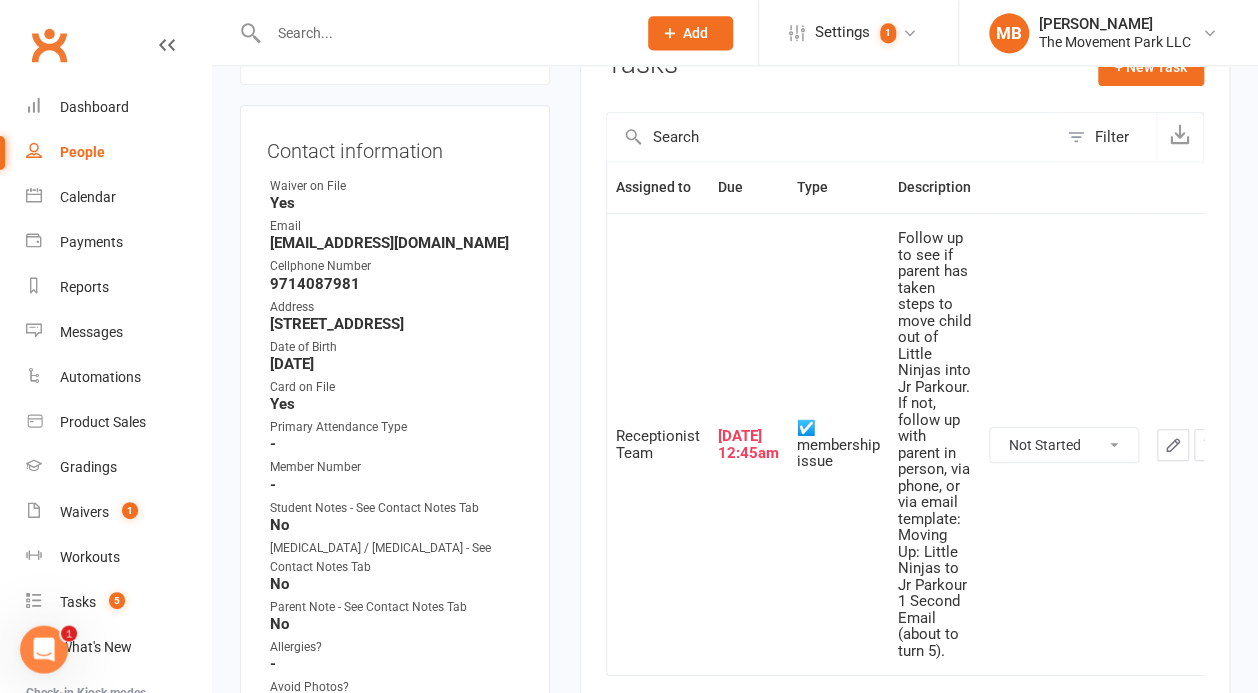 scroll, scrollTop: 374, scrollLeft: 0, axis: vertical 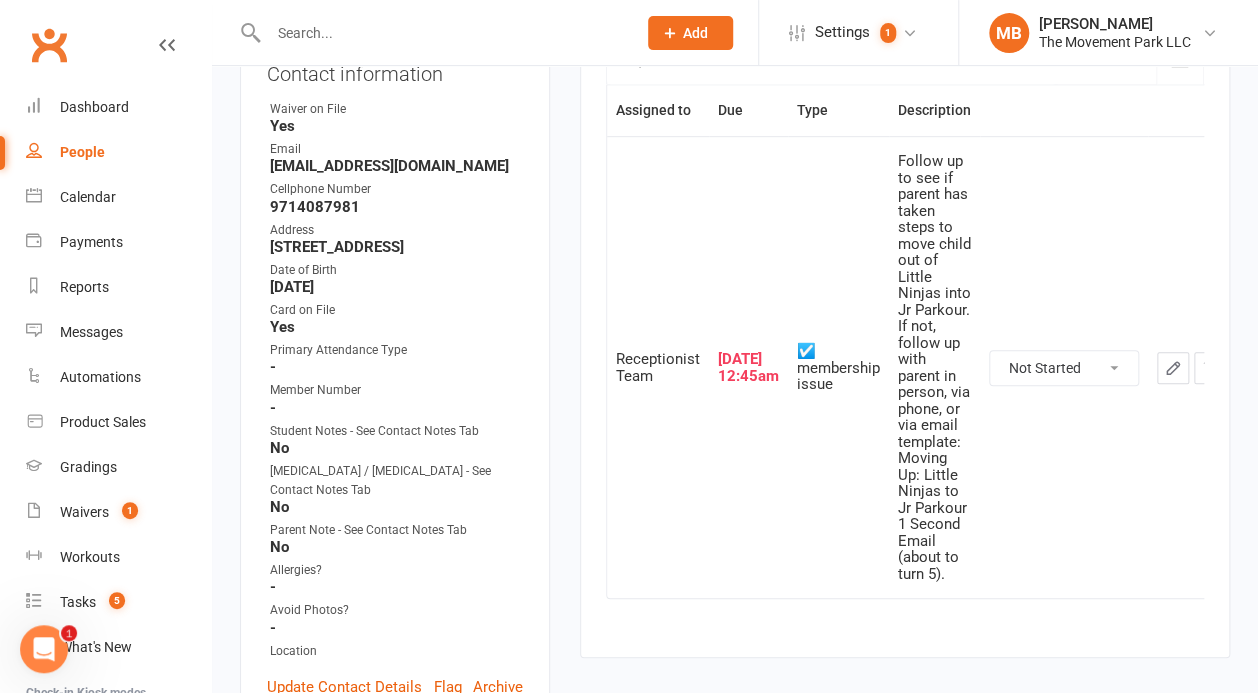 click on "Not Started In Progress Waiting Complete" at bounding box center [1064, 367] 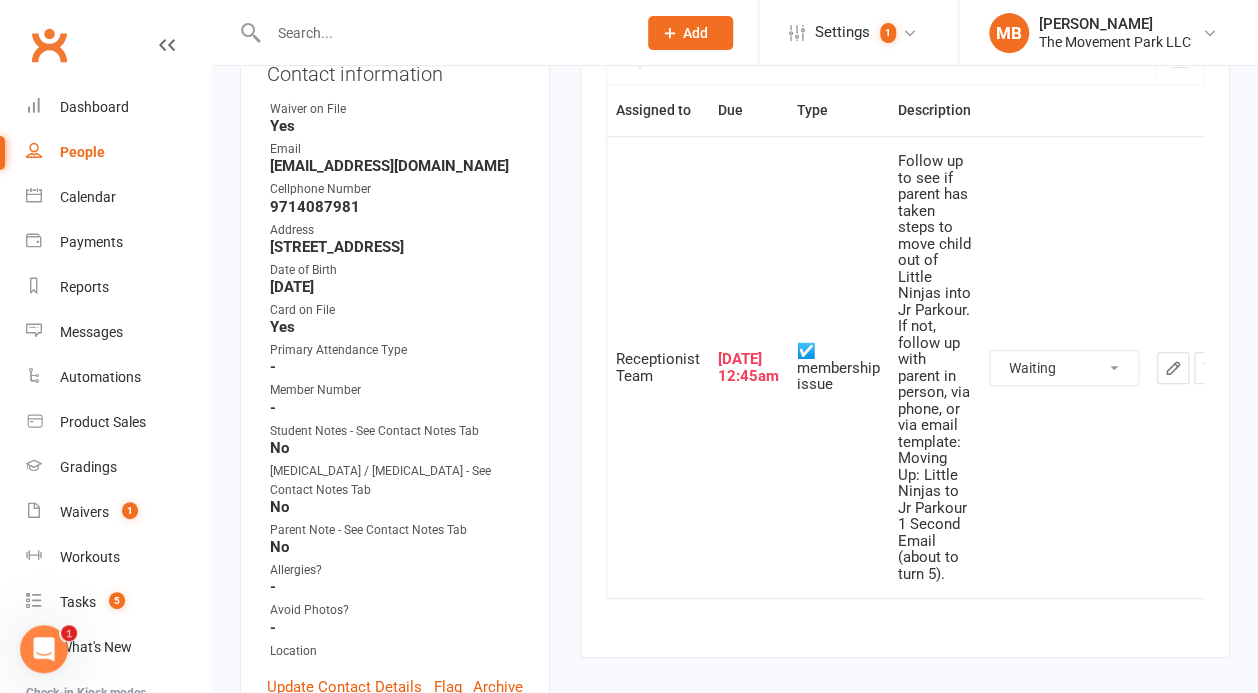 click on "Waiting" at bounding box center [0, 0] 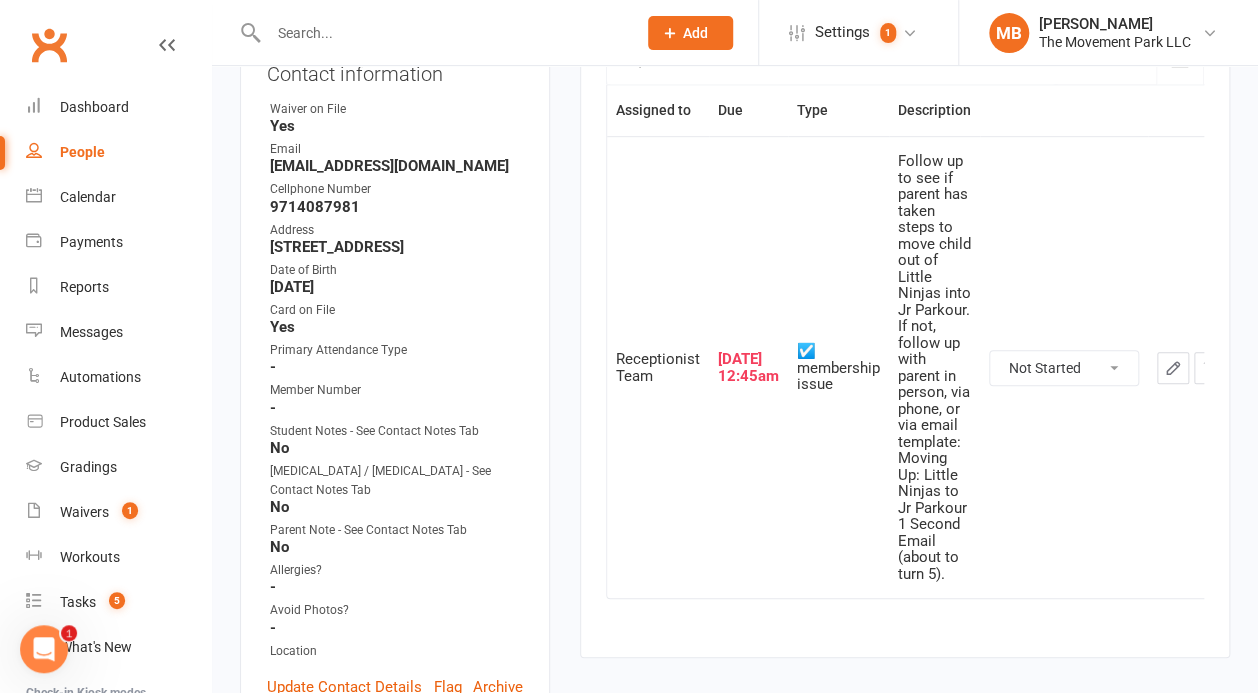 select on "waiting" 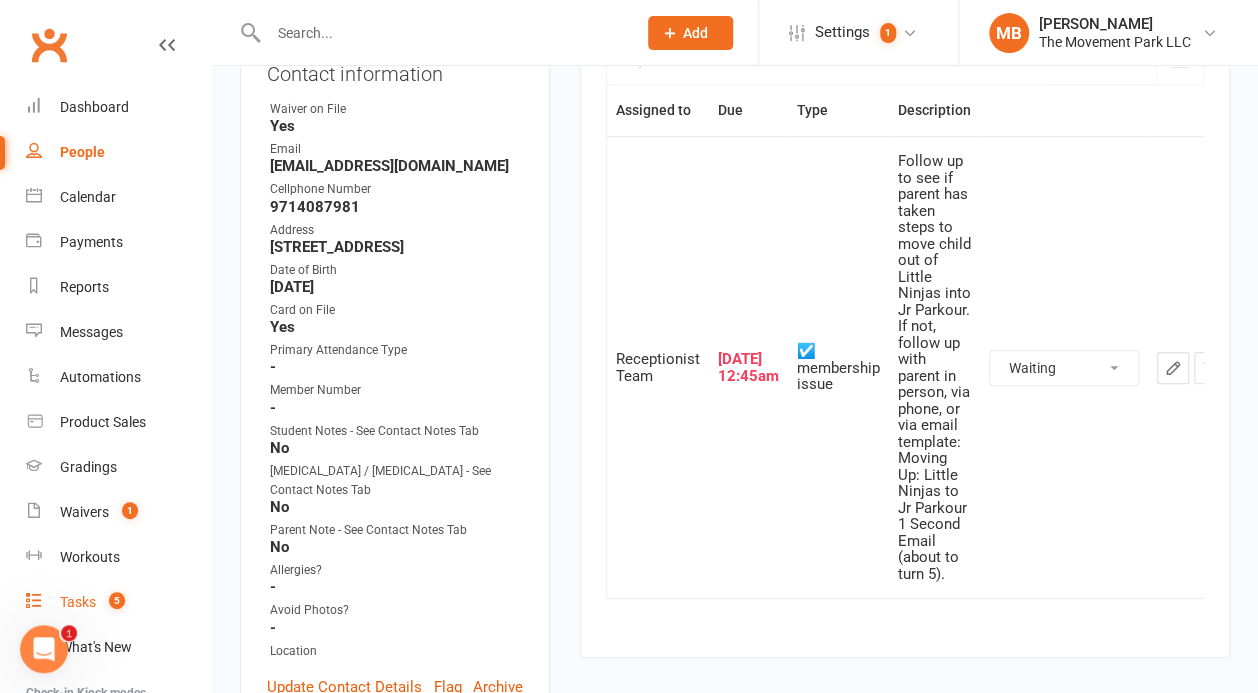 click on "Tasks   5" at bounding box center [118, 602] 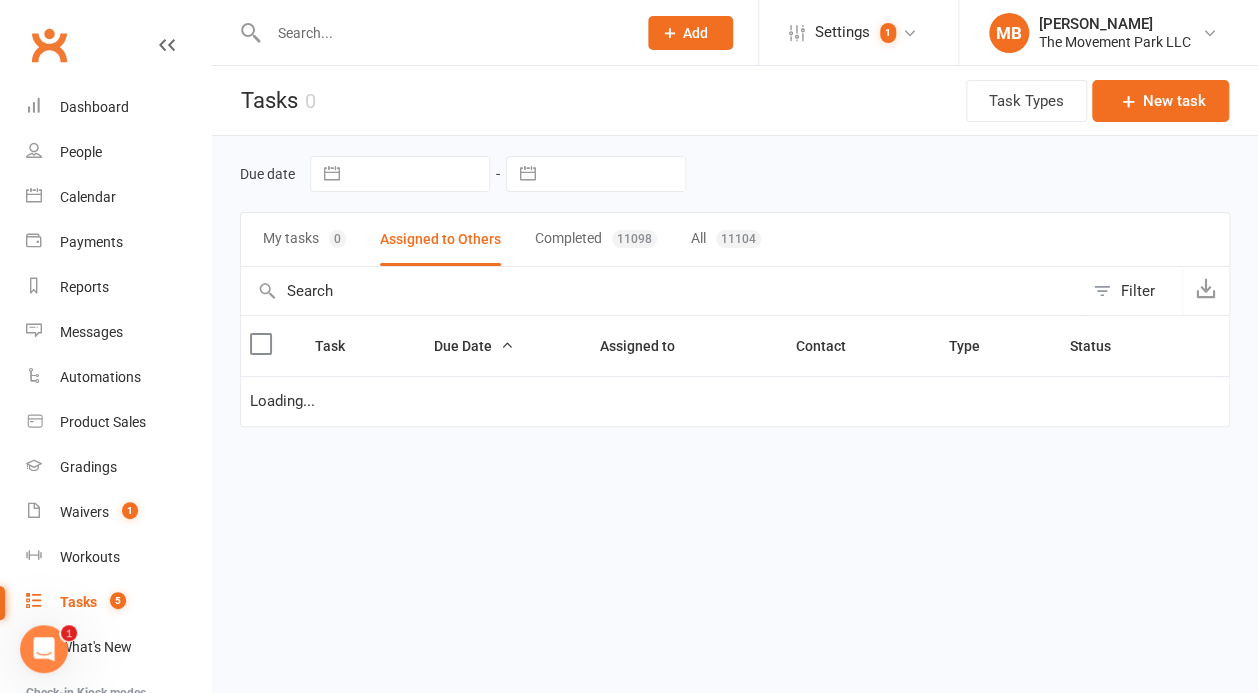 select on "waiting" 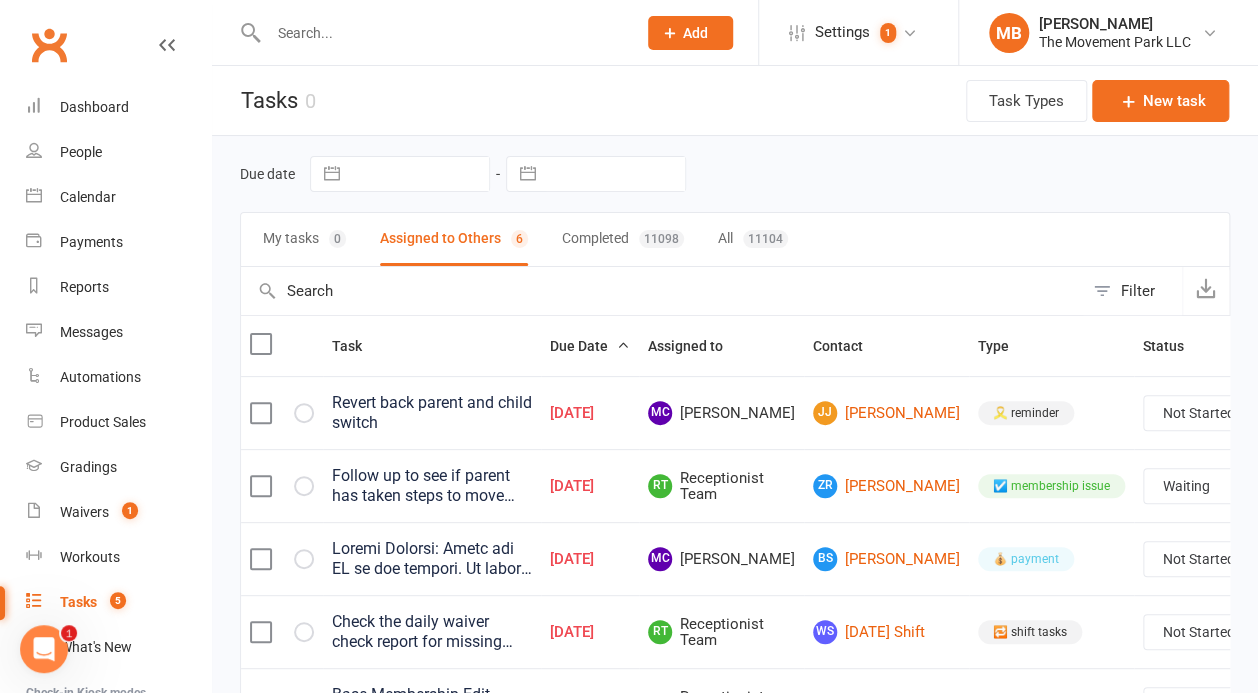 click on "Follow up to see if parent has taken steps to move child out of Little Ninjas into Jr Parkour. If not, follow up with parent in person, via phone, or via email template: Moving Up: Little Ninjas to Jr Parkour 1 Second Email (about to turn 5)." at bounding box center (432, 486) 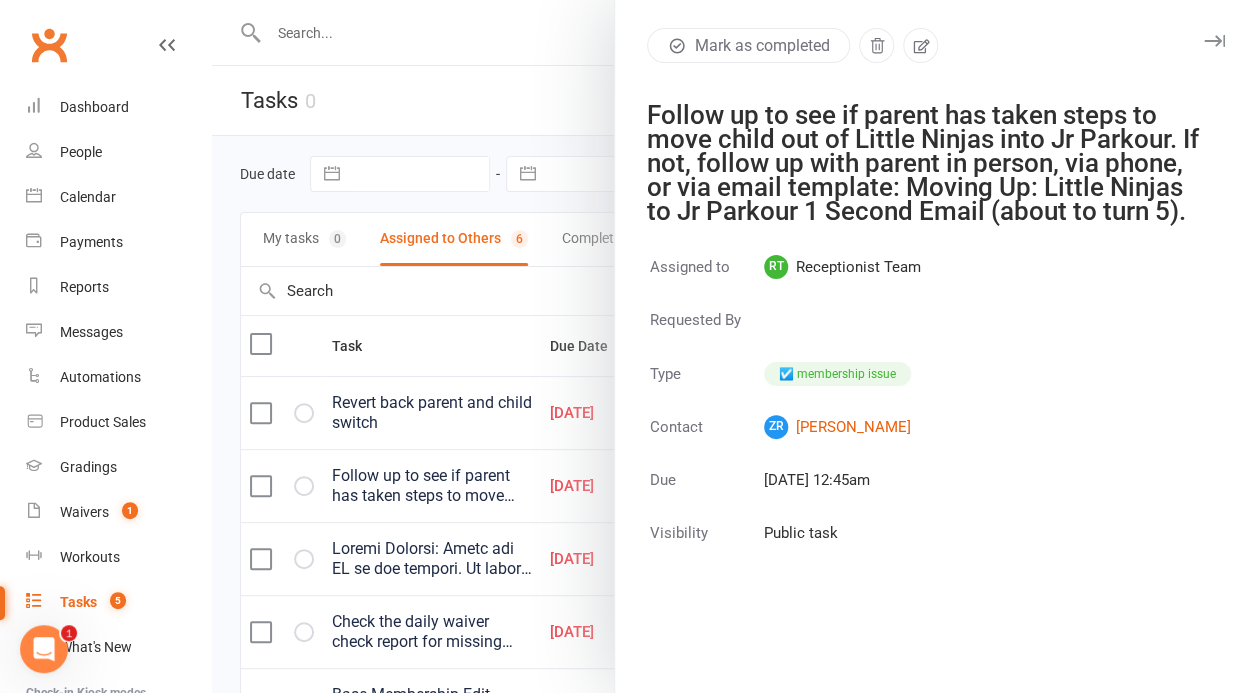 click at bounding box center [735, 346] 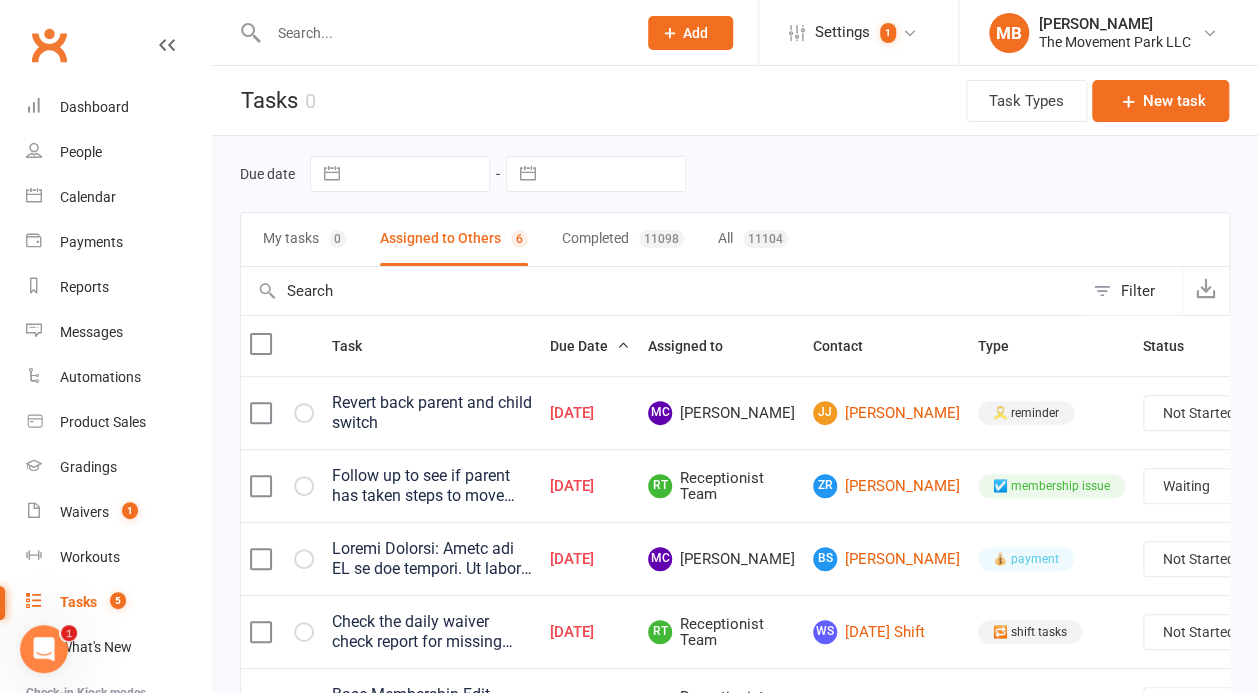 click at bounding box center [662, 291] 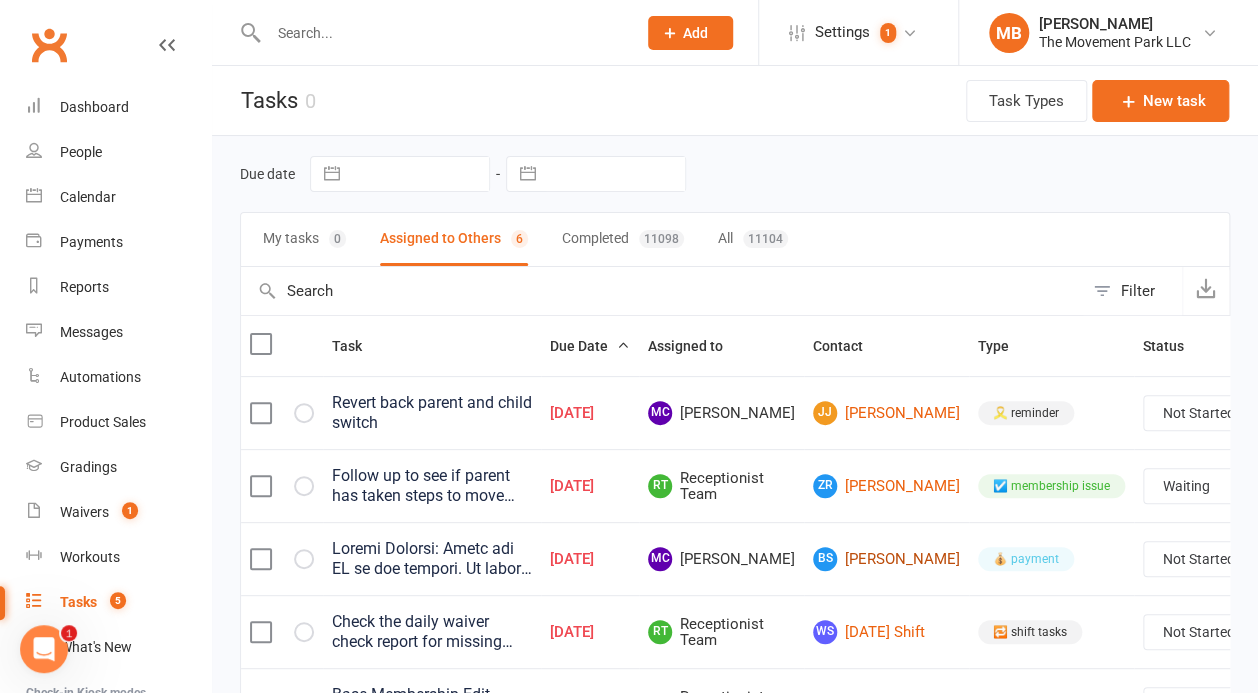 click on "BS [PERSON_NAME]" at bounding box center (886, 559) 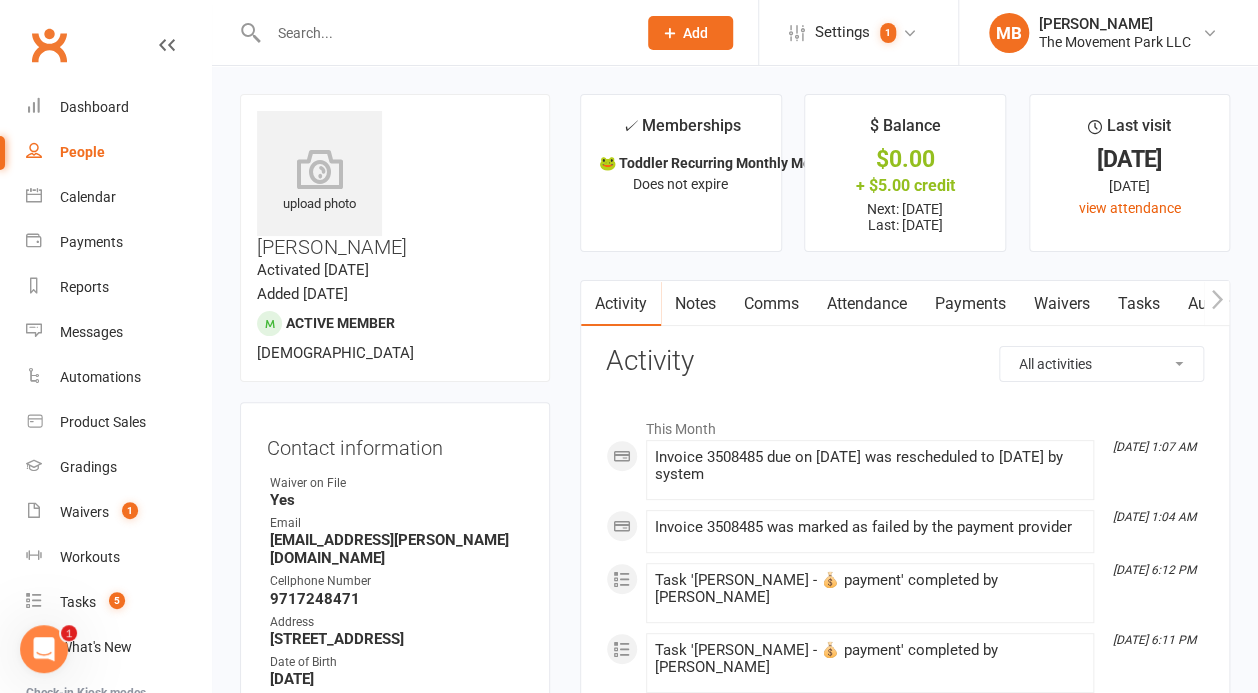 click on "Tasks" at bounding box center (1139, 304) 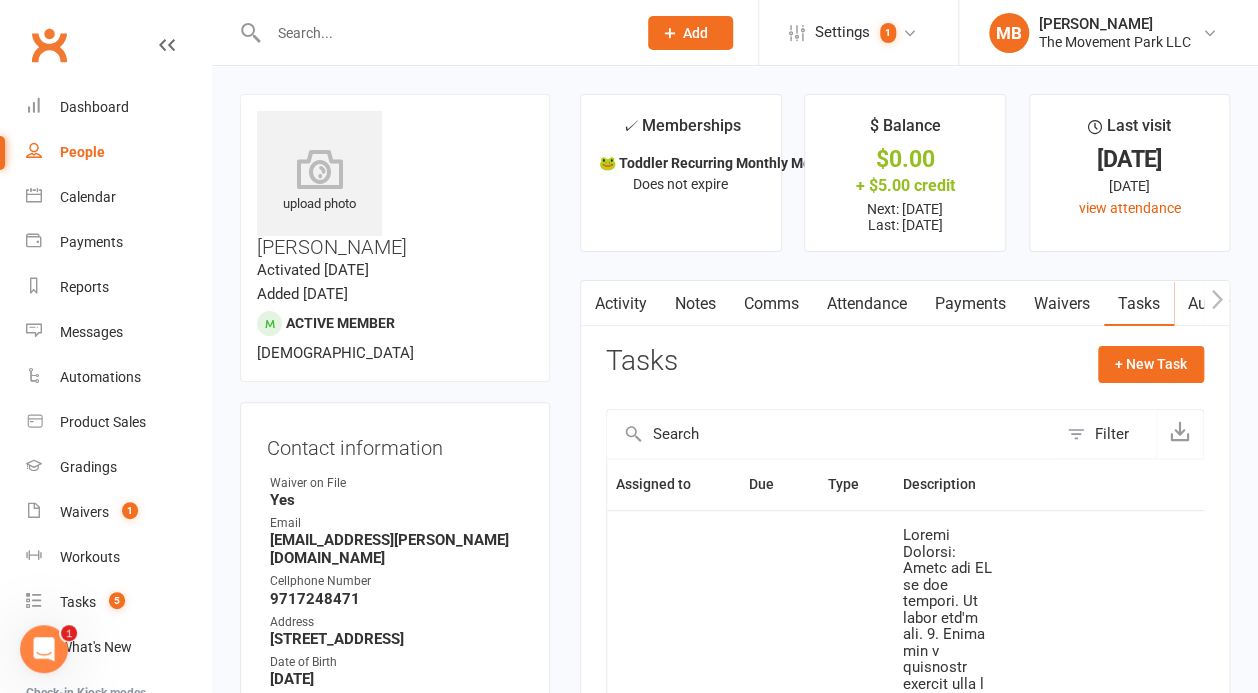 scroll, scrollTop: 592, scrollLeft: 0, axis: vertical 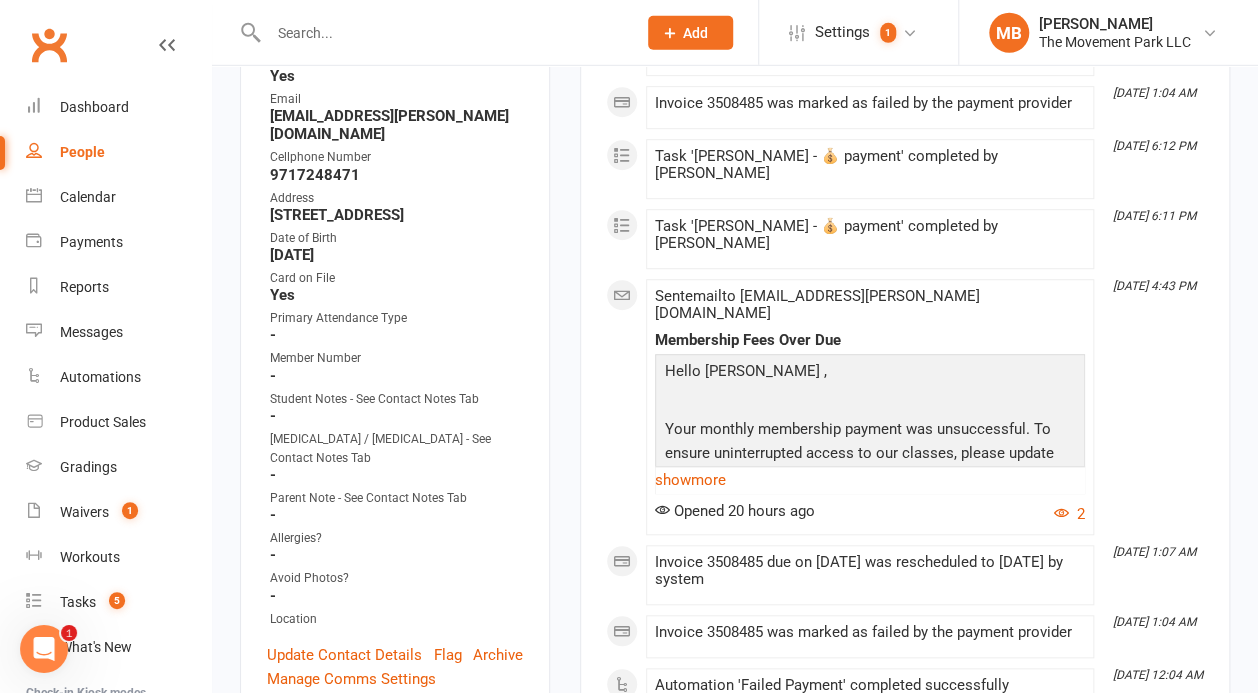 click on "Activity Notes Comms Attendance Payments Waivers Tasks Automations Workouts Gradings / Promotions Mobile App Assessments Credit balance
All activities Bookings / Attendances Communications Notes Failed SMSes Gradings Members Memberships Mobile App POS Sales Payments Credit Vouchers Prospects Reports Automations Tasks Waivers Workouts Kiosk Mode Consent Assessments Contact Flags Family Relationships Activity This Month [DATE] 1:07 AM Invoice 3508485 due on [DATE] was rescheduled to [DATE] by system   [DATE] 1:04 AM Invoice 3508485 was marked as failed by the payment provider   [DATE] 6:12 PM Task '[PERSON_NAME] - 💰 payment' completed by [PERSON_NAME]   [DATE] 6:11 PM Task '[PERSON_NAME] - 💰 payment' completed by [PERSON_NAME]   [DATE] 4:43 PM   Sent  email  to   [PERSON_NAME][EMAIL_ADDRESS][PERSON_NAME][DOMAIN_NAME]   Membership Fees Over Due Hello [PERSON_NAME] ,   Payment Update Link . If you wish to cancel your membership,  you may do so using our cancellation form using   THIS LINK.       Best regards," at bounding box center [905, 843] 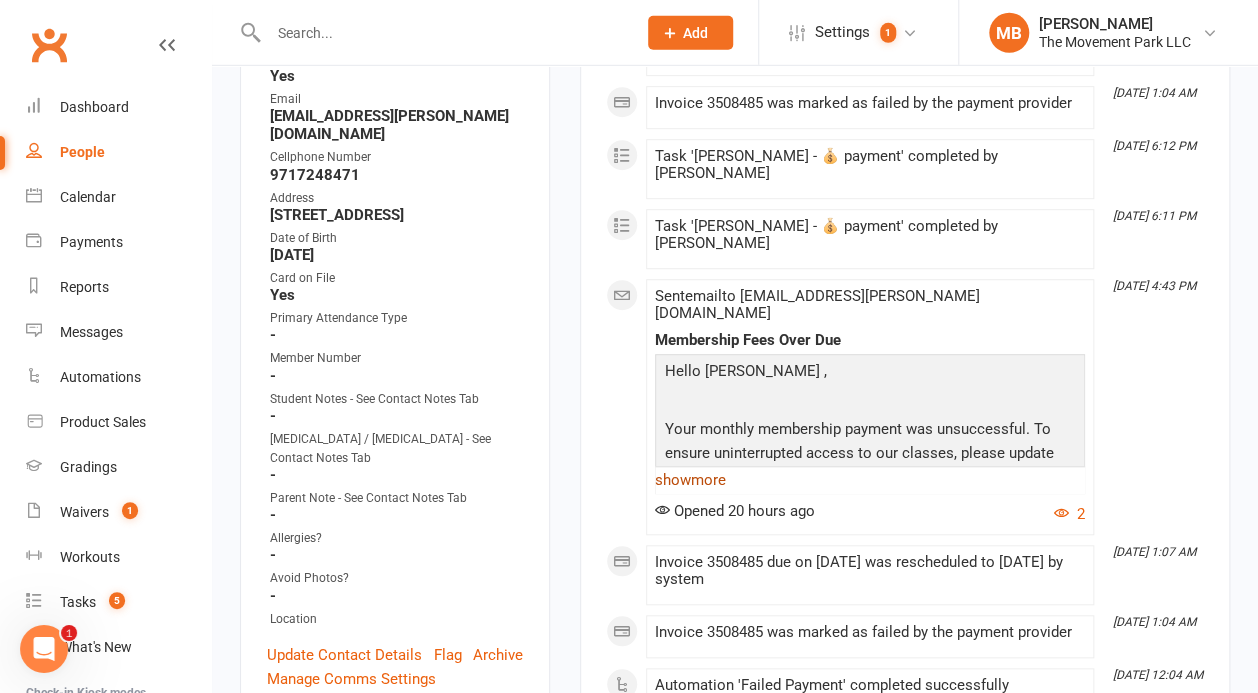 click on "show  more" at bounding box center [870, 480] 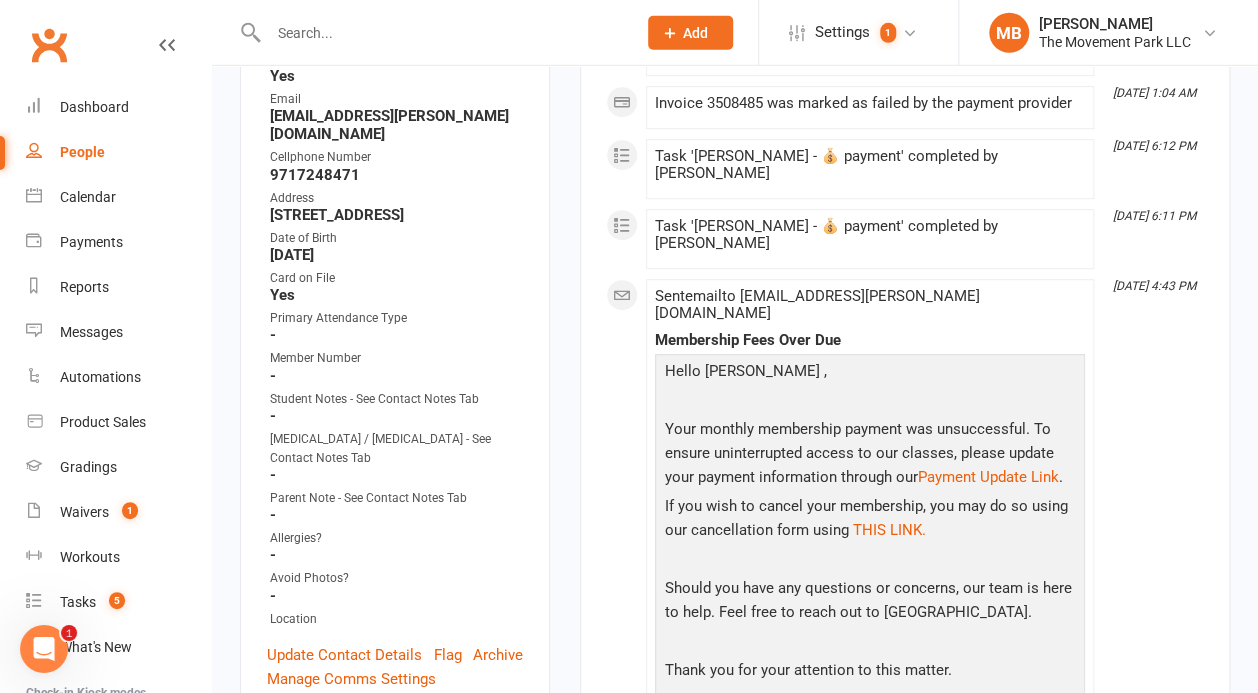 scroll, scrollTop: 0, scrollLeft: 0, axis: both 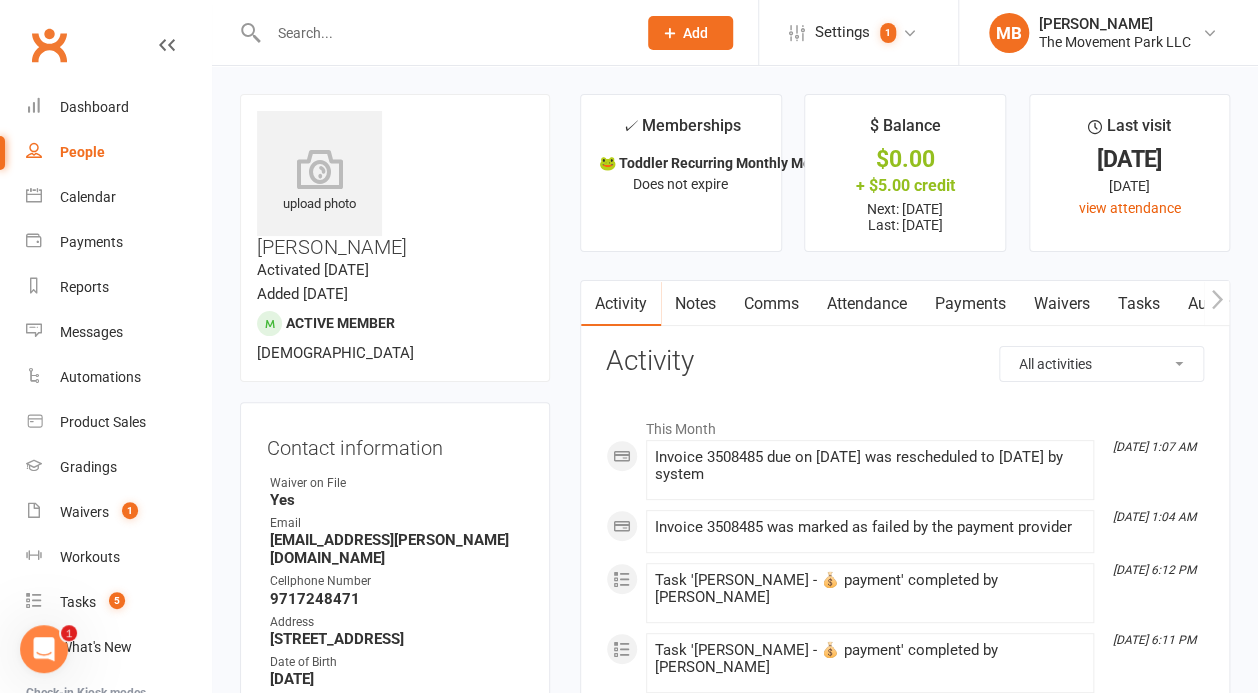 click on "Waivers" at bounding box center [1062, 304] 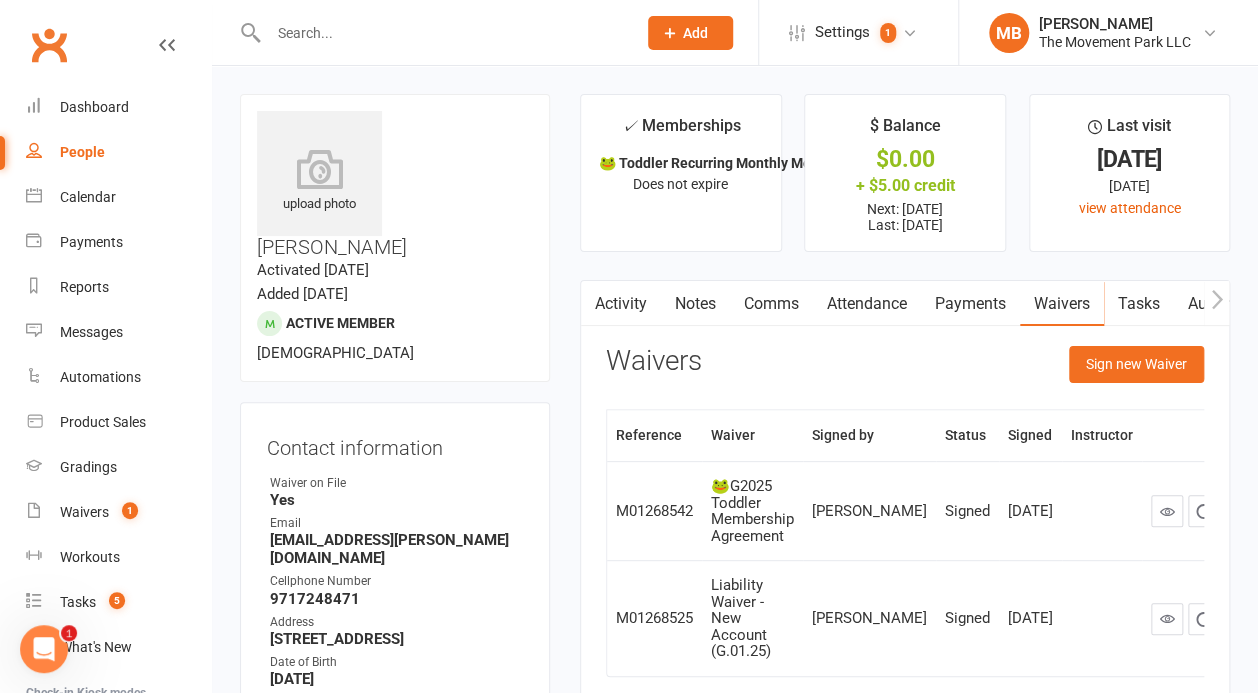 click on "Activity" at bounding box center [621, 304] 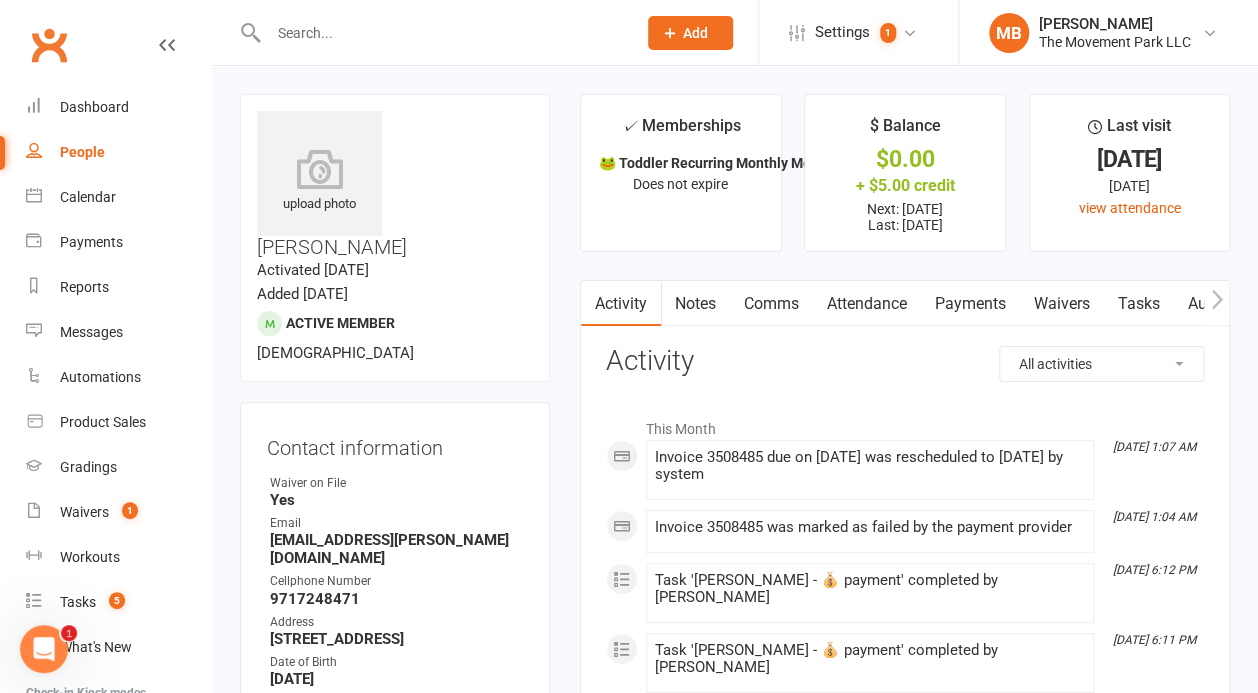 scroll, scrollTop: 1180, scrollLeft: 0, axis: vertical 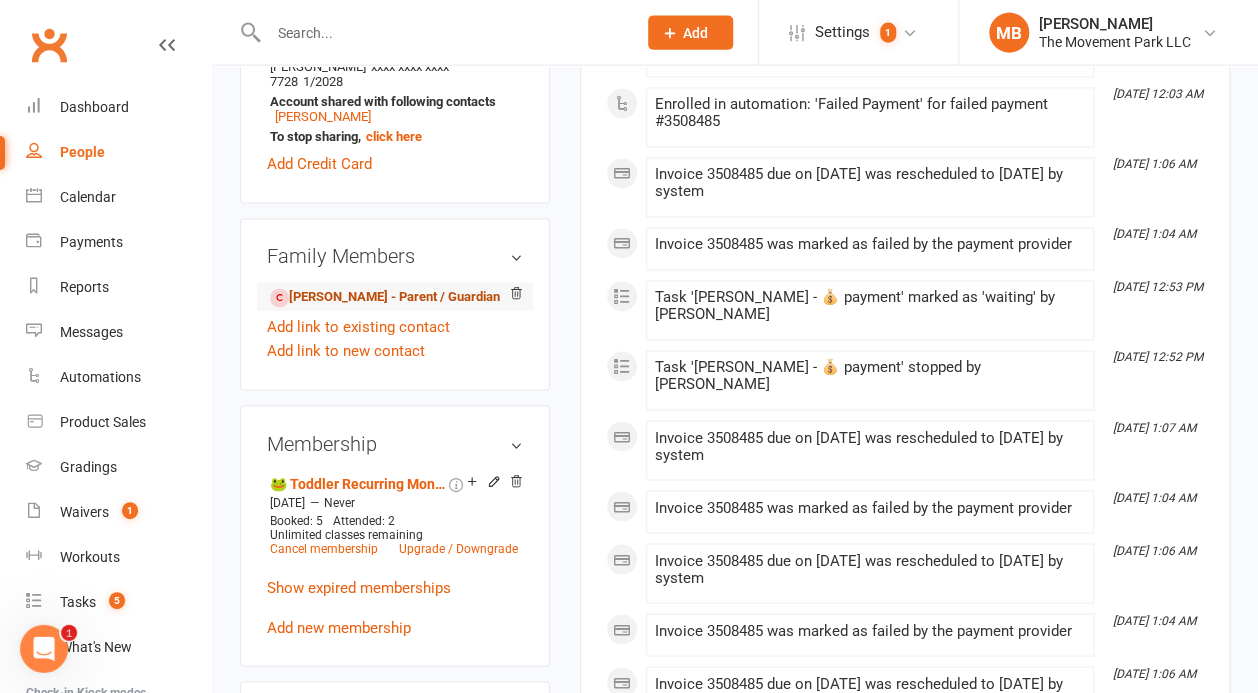 click on "[PERSON_NAME] - Parent / Guardian" at bounding box center [385, 298] 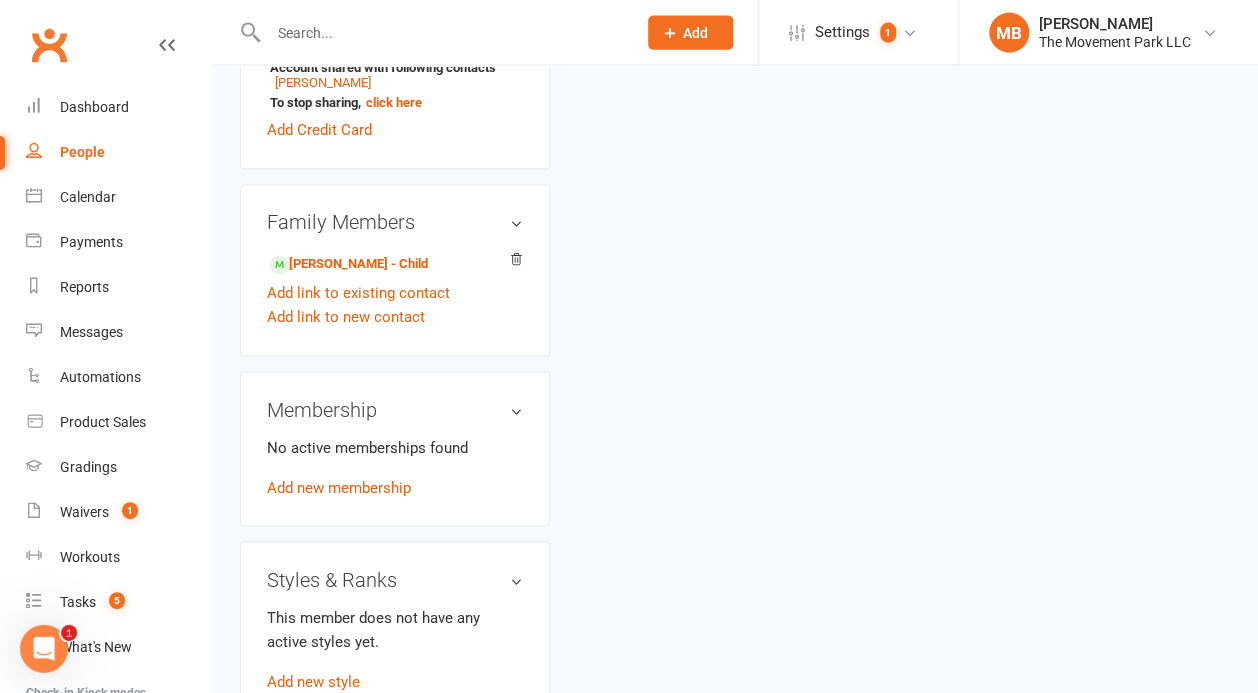 scroll, scrollTop: 0, scrollLeft: 0, axis: both 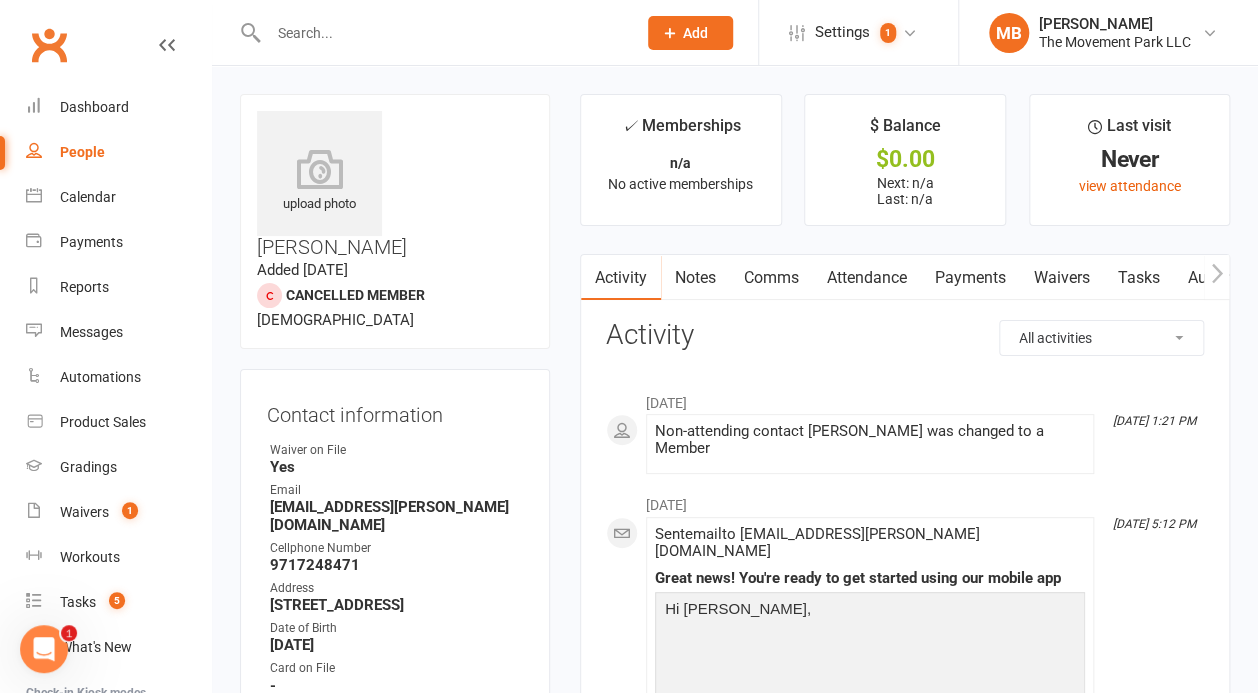 click on "Payments" at bounding box center [970, 278] 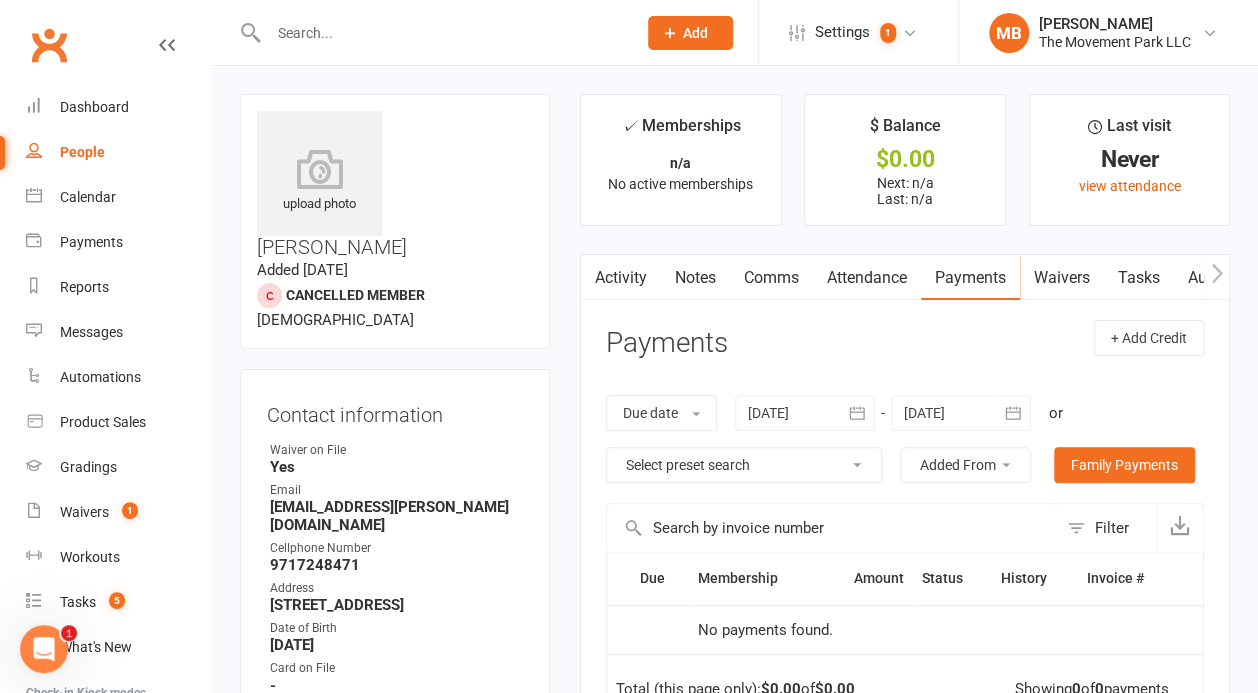 click on "Waivers" at bounding box center (1062, 278) 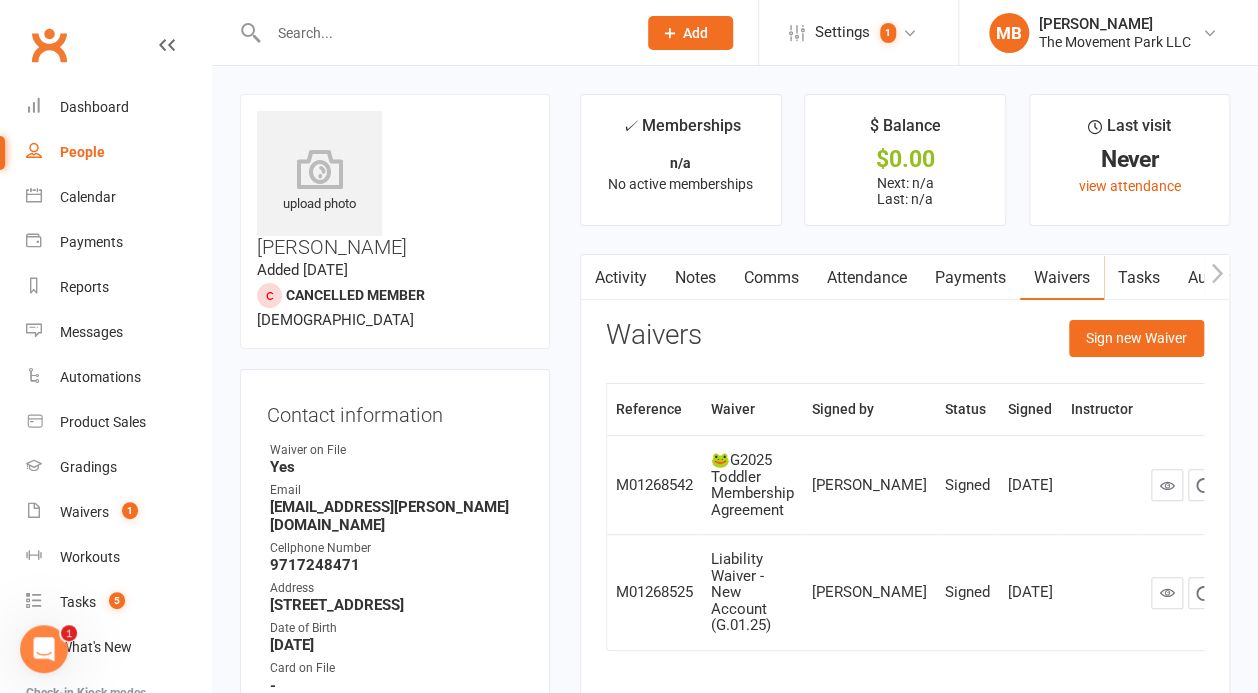 click on "Activity" at bounding box center (621, 278) 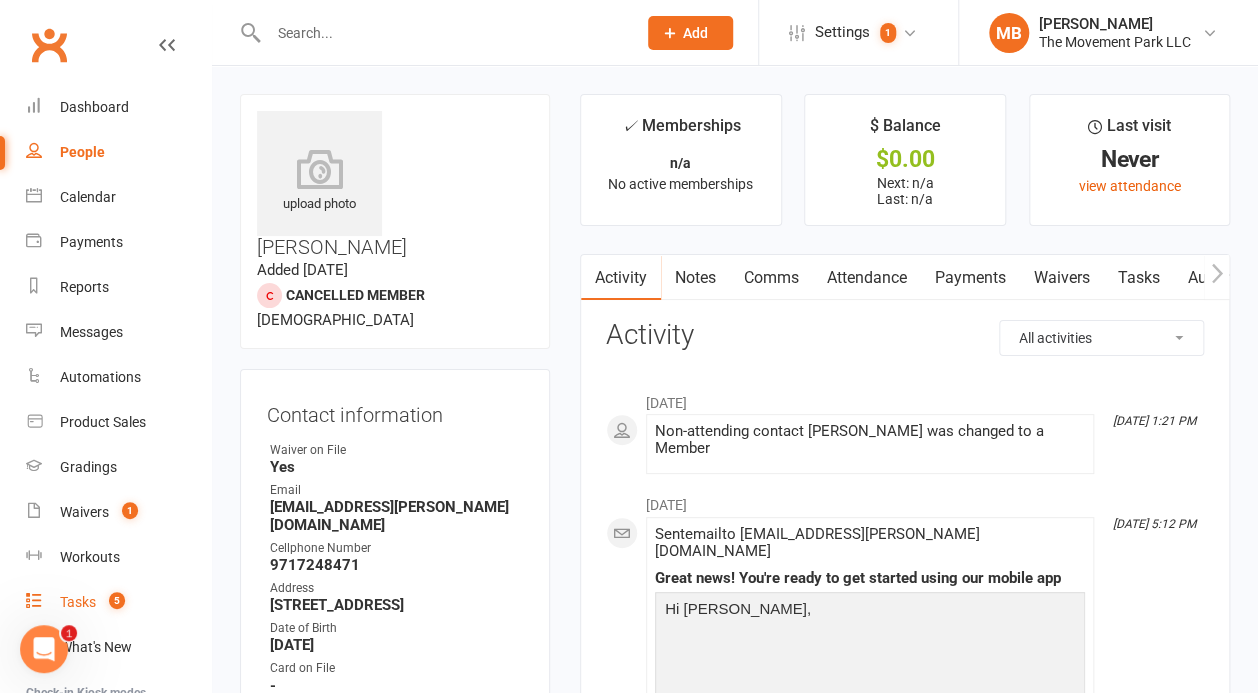 click on "Tasks" at bounding box center [78, 602] 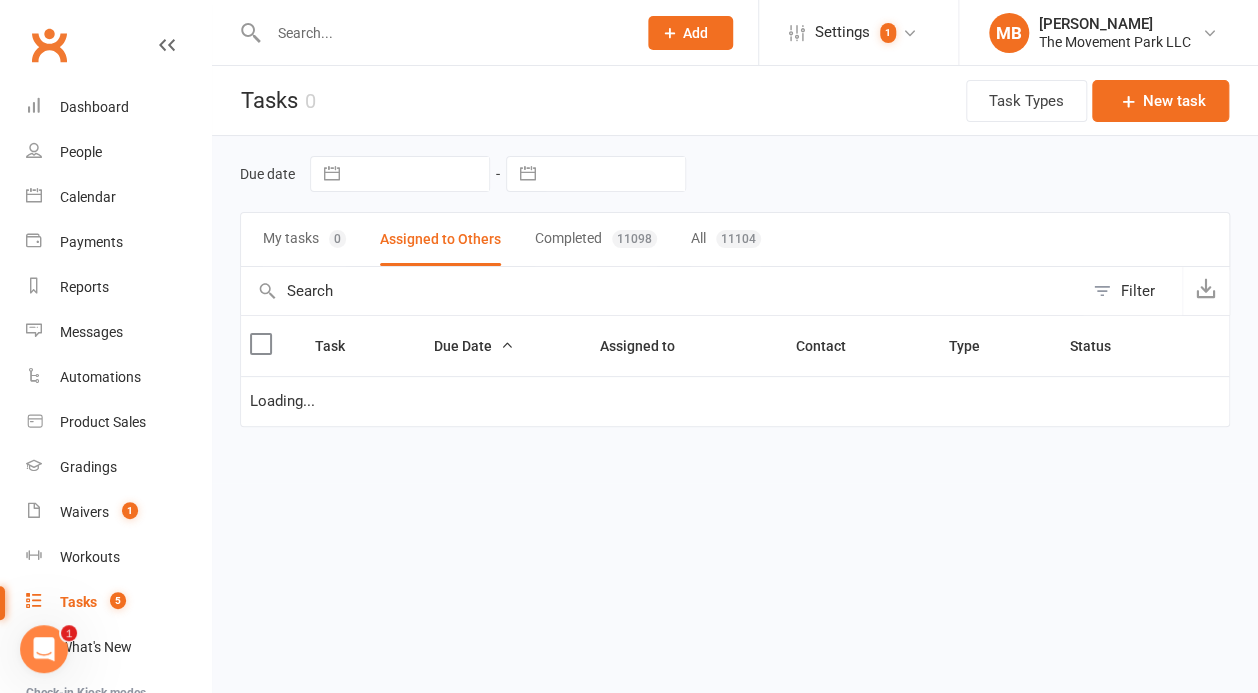 select on "waiting" 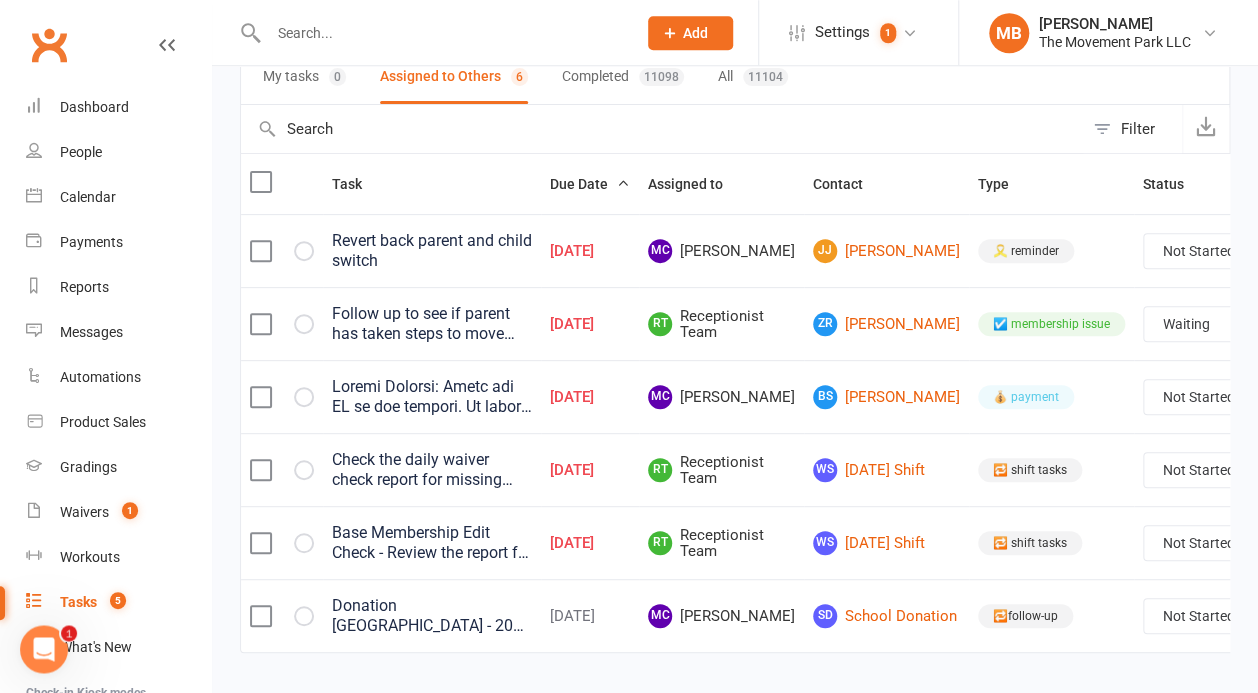scroll, scrollTop: 203, scrollLeft: 0, axis: vertical 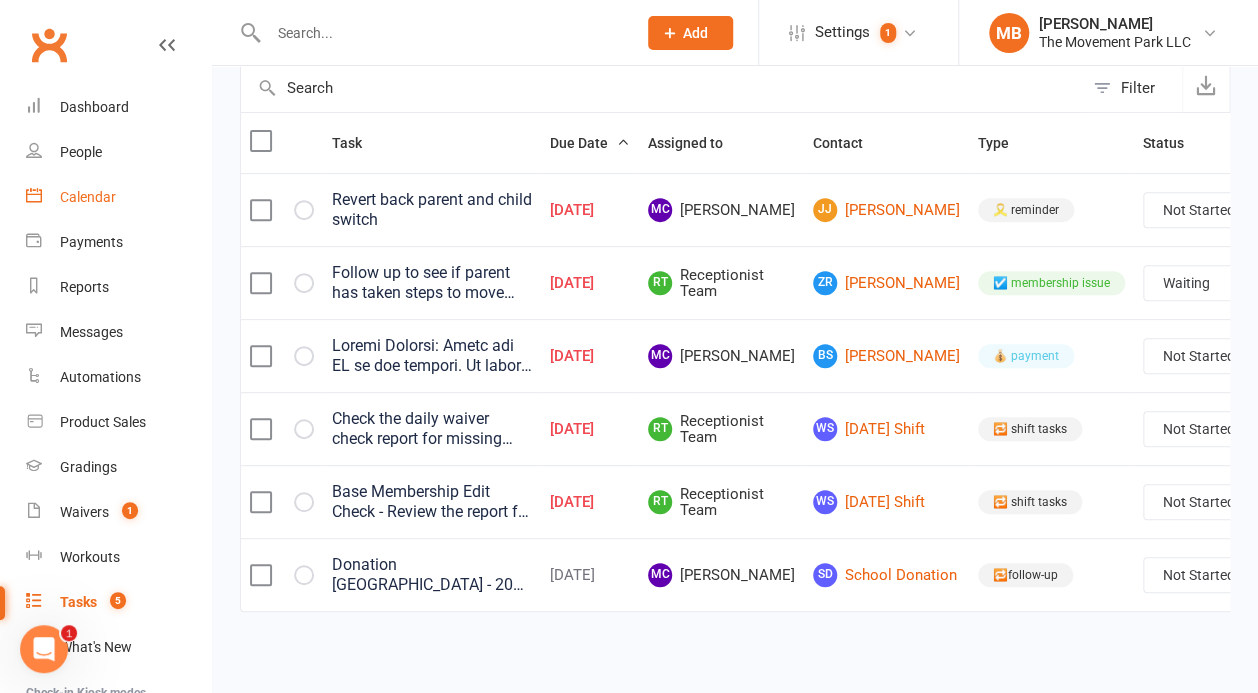 click on "Calendar" at bounding box center (118, 197) 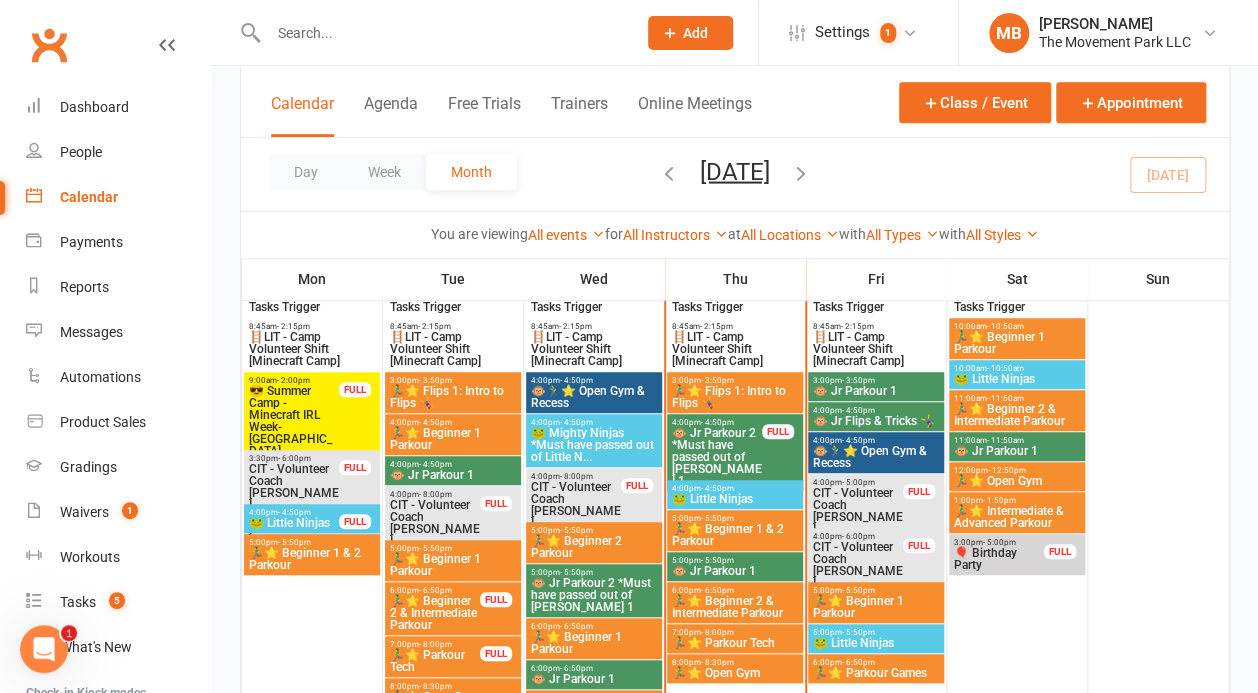 scroll, scrollTop: 348, scrollLeft: 0, axis: vertical 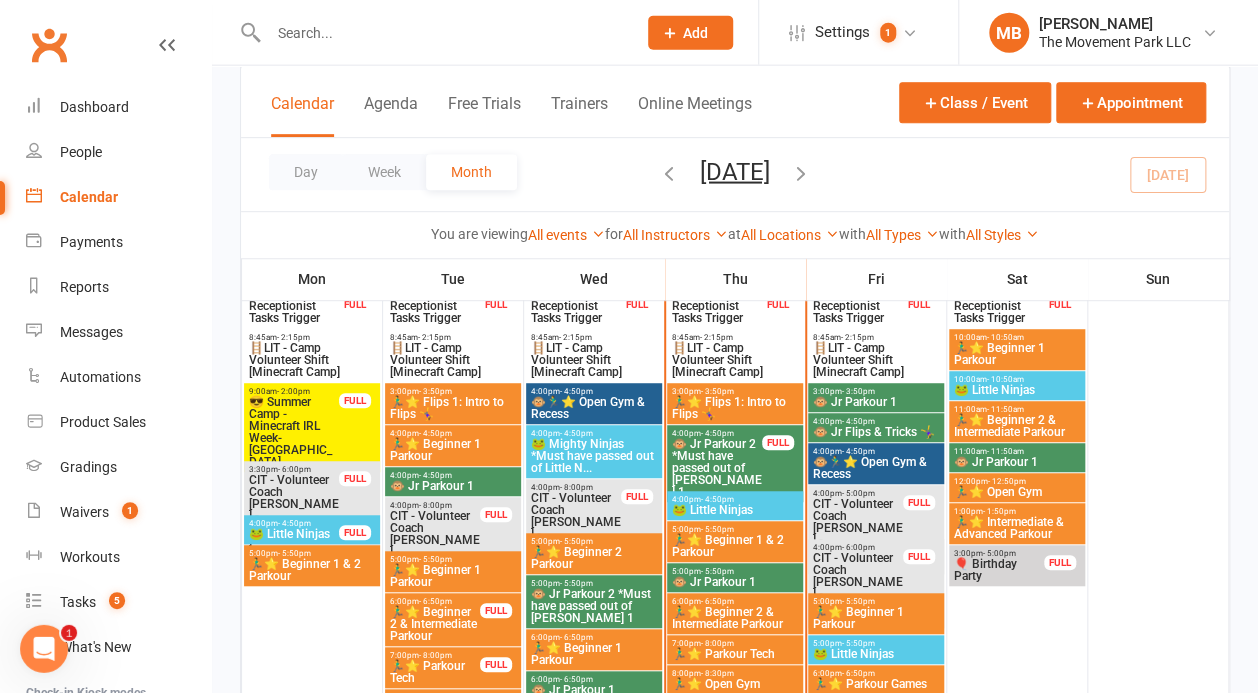 click on "🏃‍♂️⭐ Beginner 2 & Intermediate Parkour" at bounding box center (735, 618) 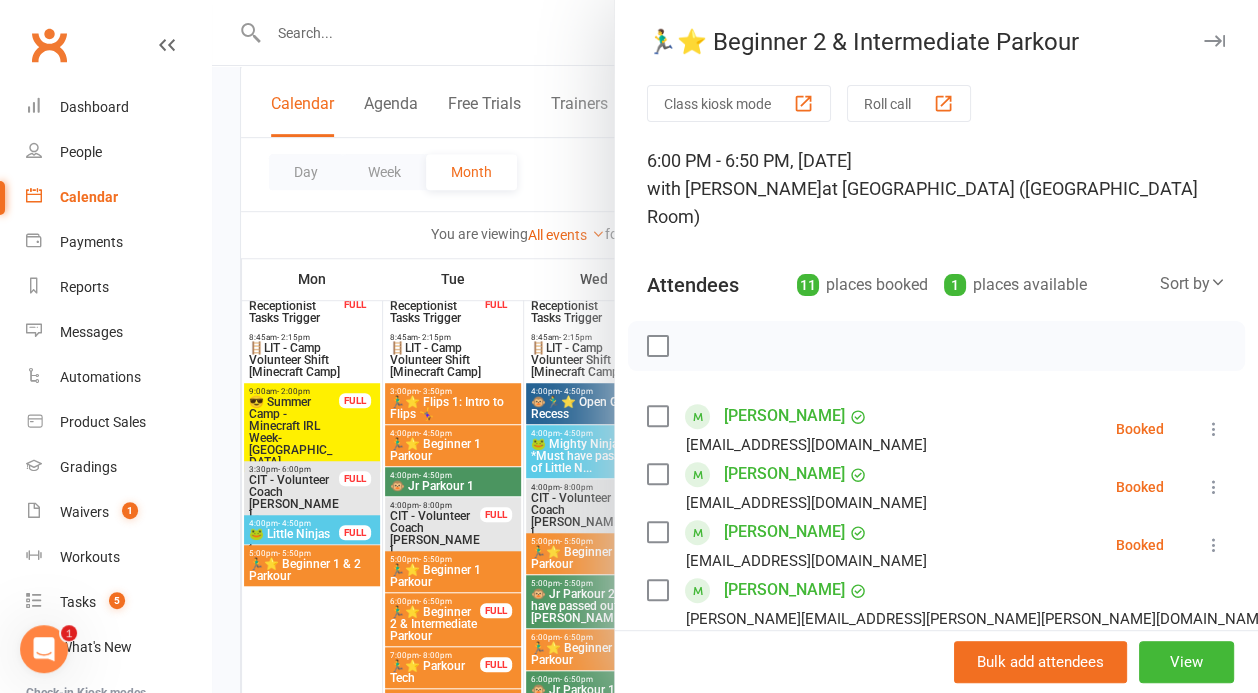 click at bounding box center [735, 346] 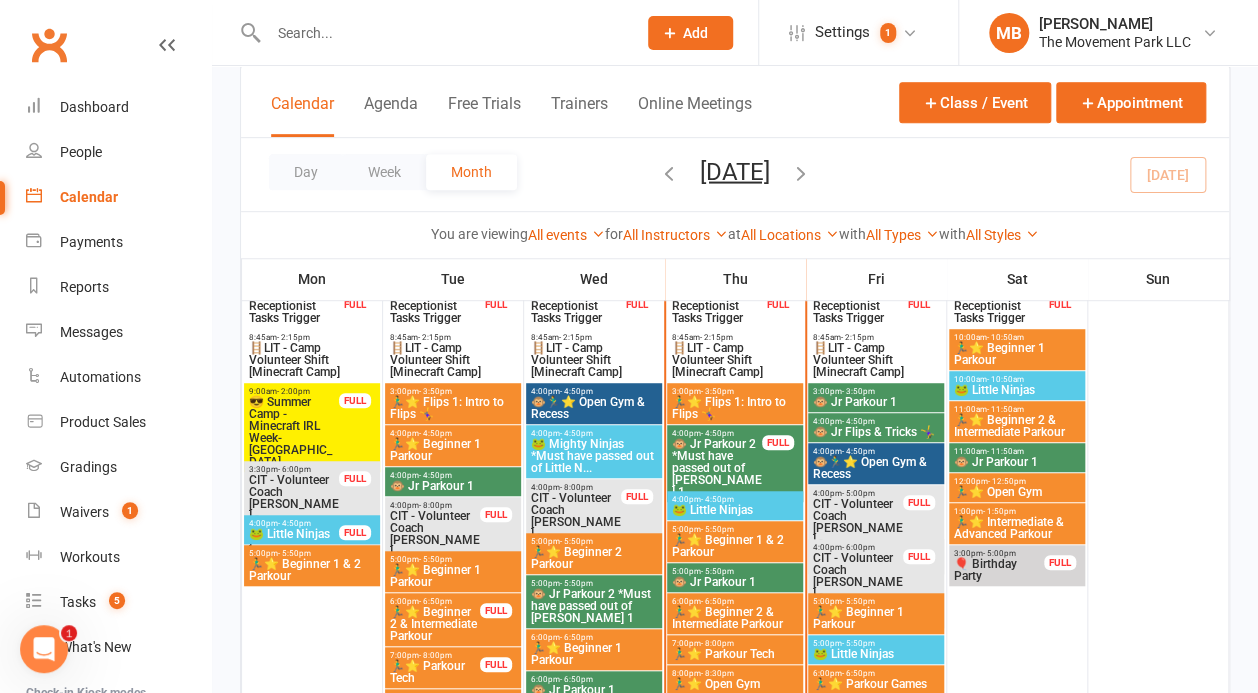 click on "🐵🏃‍♂️⭐ Open Gym & Recess" at bounding box center [876, 468] 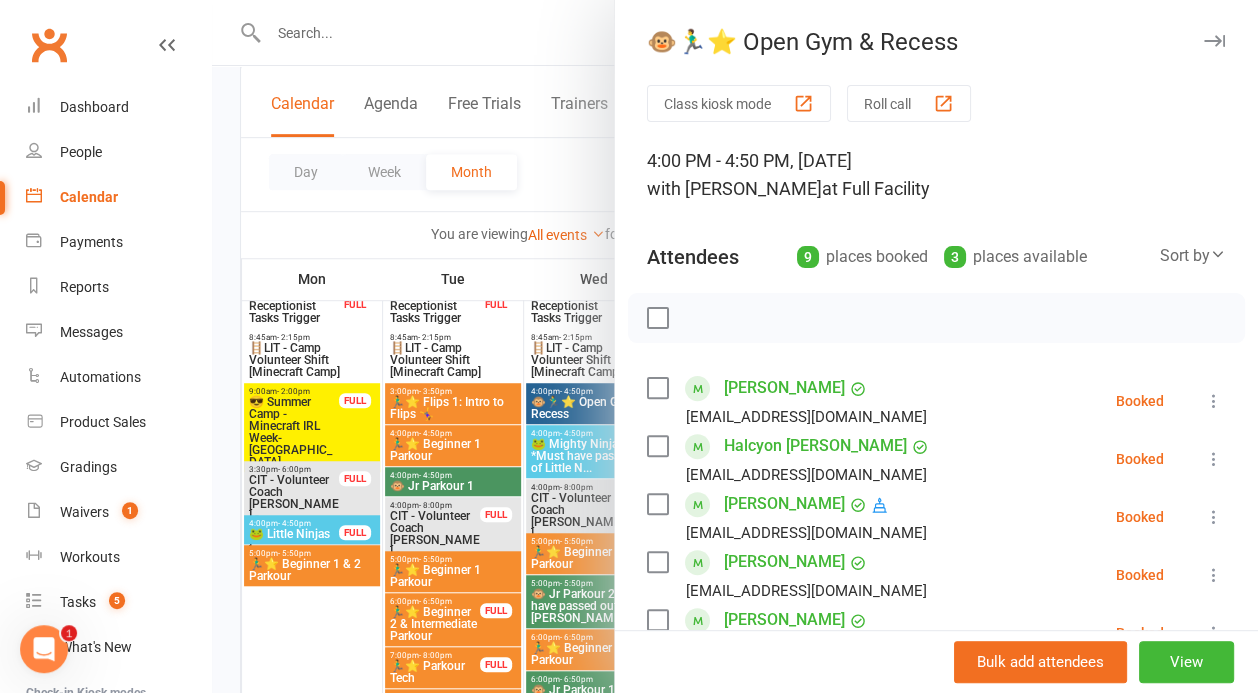 click at bounding box center (735, 346) 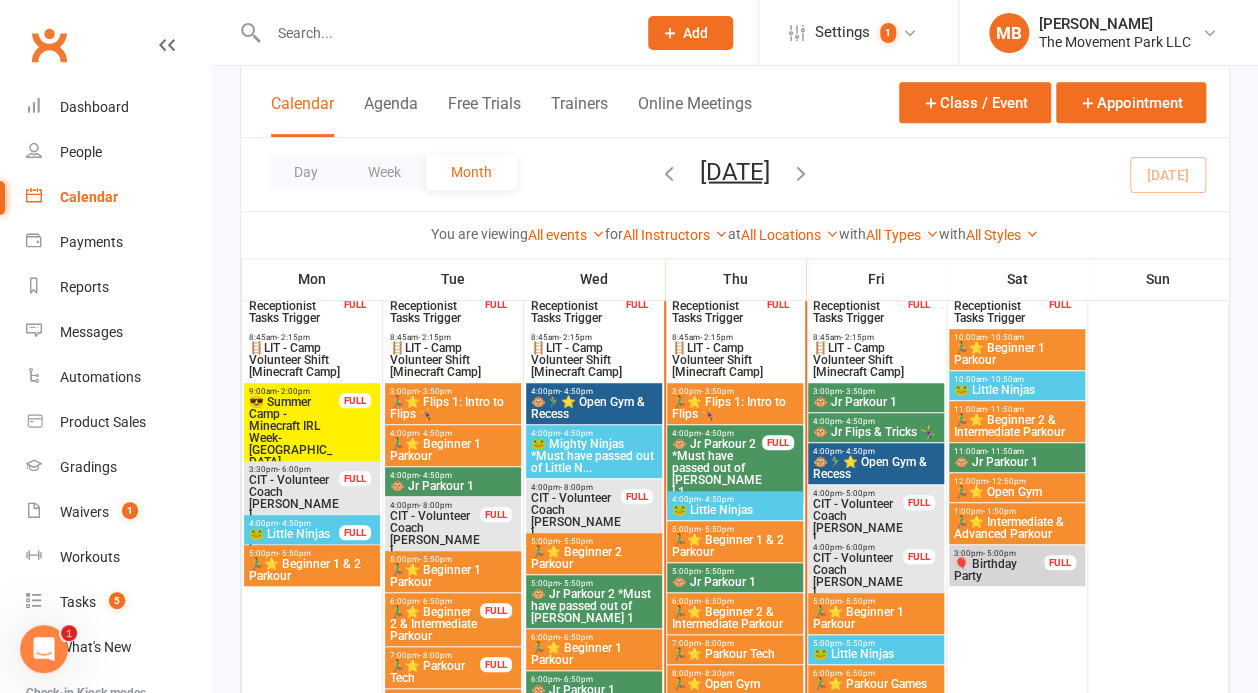 click on "🏃‍♂️⭐ Beginner 2 & Intermediate Parkour" at bounding box center (1017, 426) 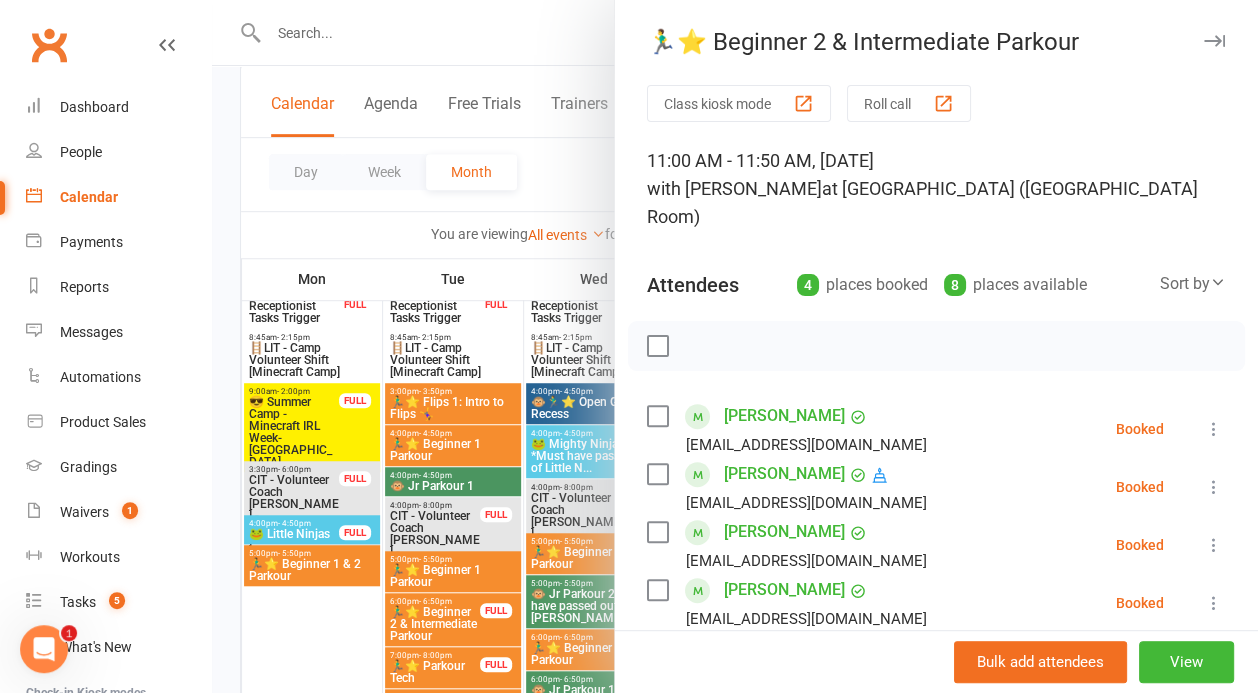 click at bounding box center (735, 346) 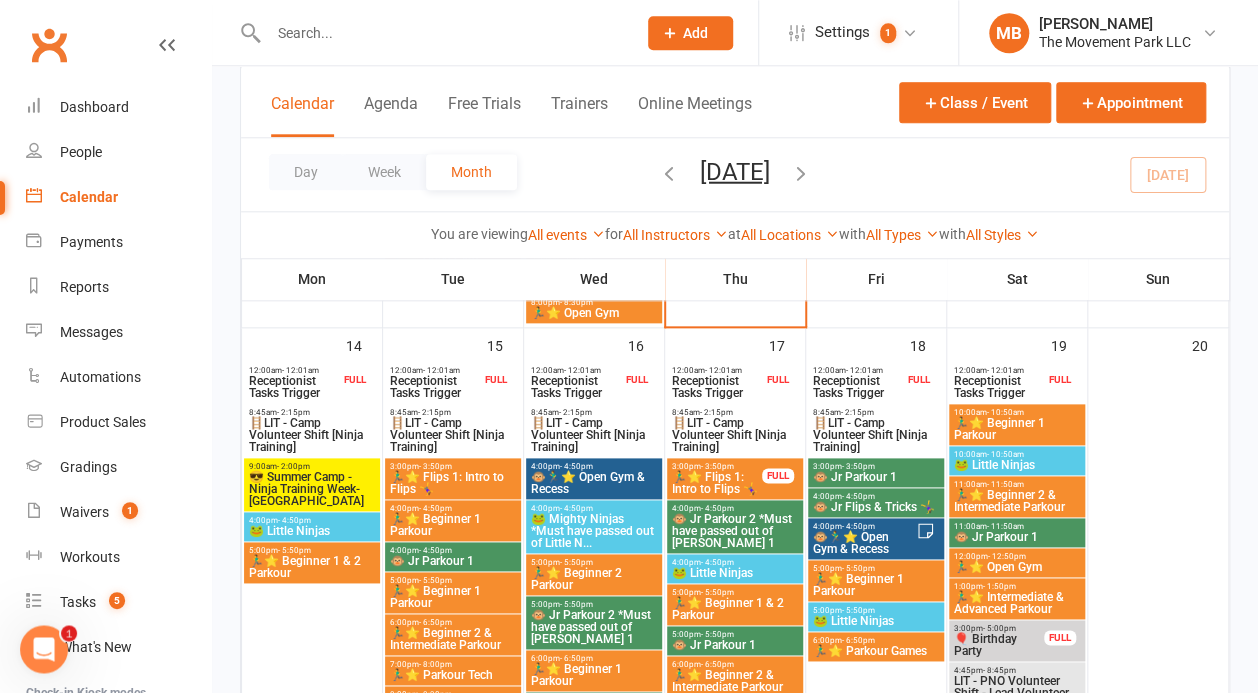 scroll, scrollTop: 812, scrollLeft: 0, axis: vertical 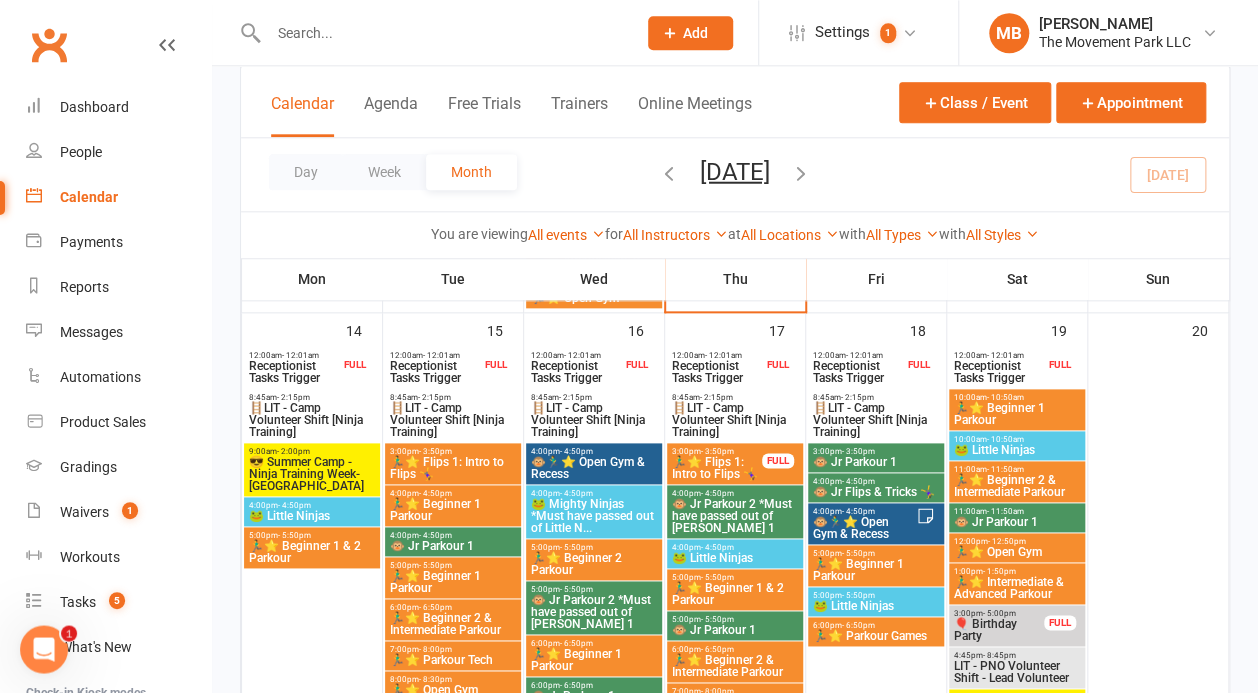 click on "😎 Summer Camp - Ninja Training Week-[GEOGRAPHIC_DATA]" at bounding box center [312, 474] 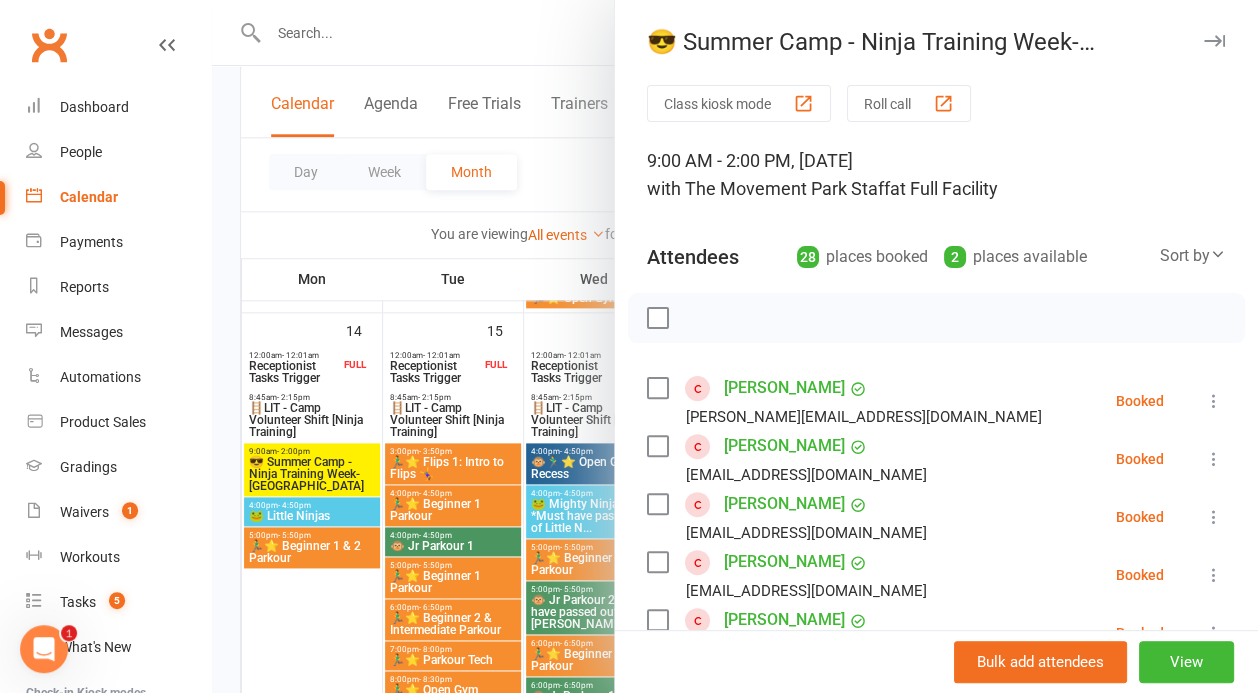 click at bounding box center [735, 346] 